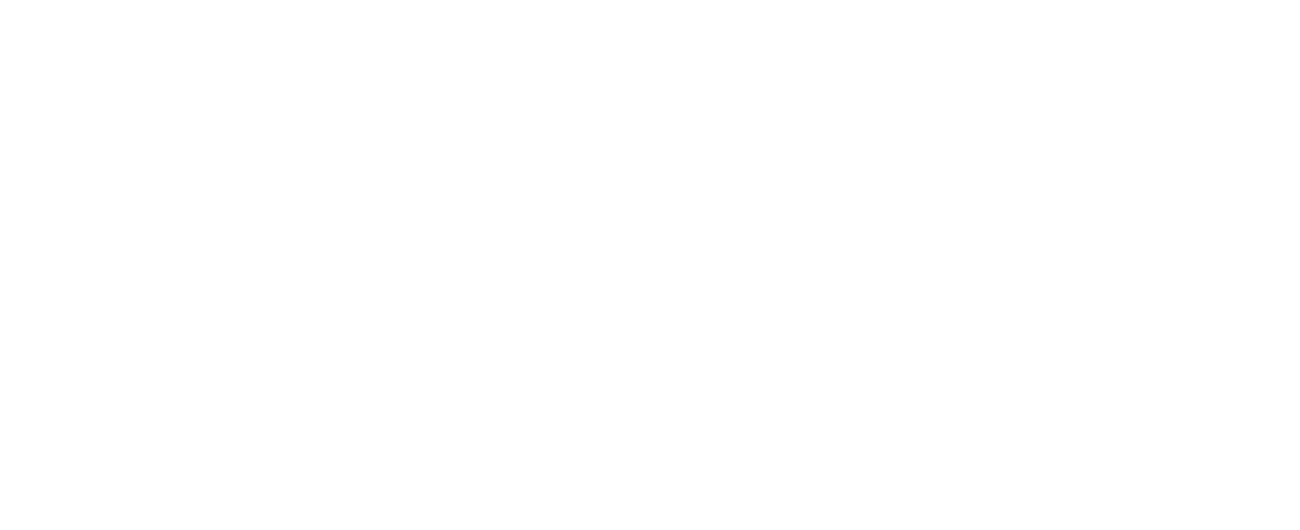 scroll, scrollTop: 0, scrollLeft: 0, axis: both 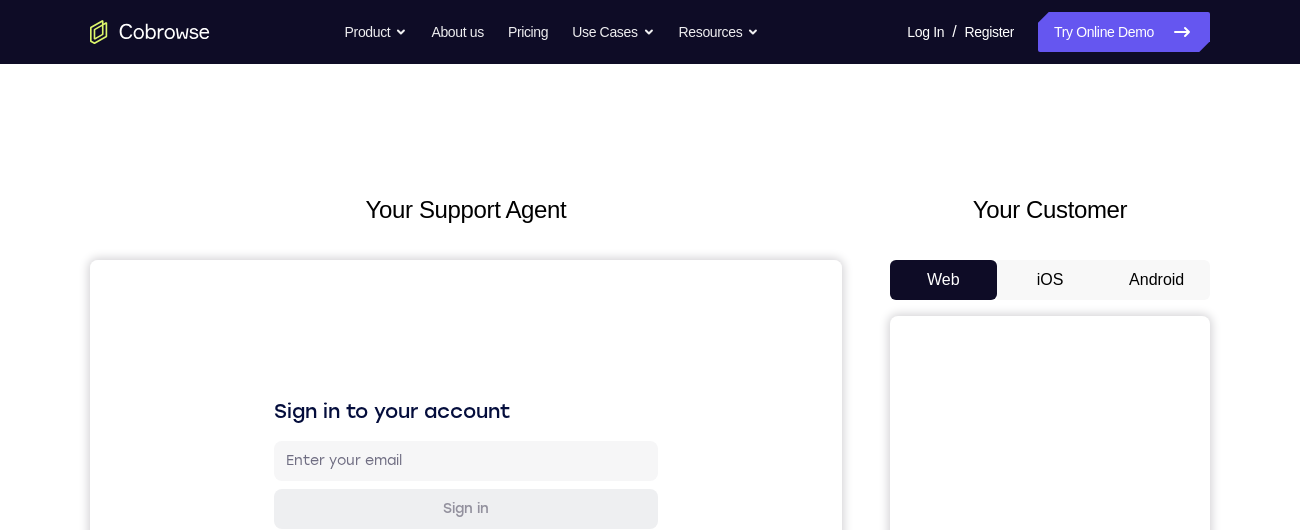 click on "Android" at bounding box center [1156, 280] 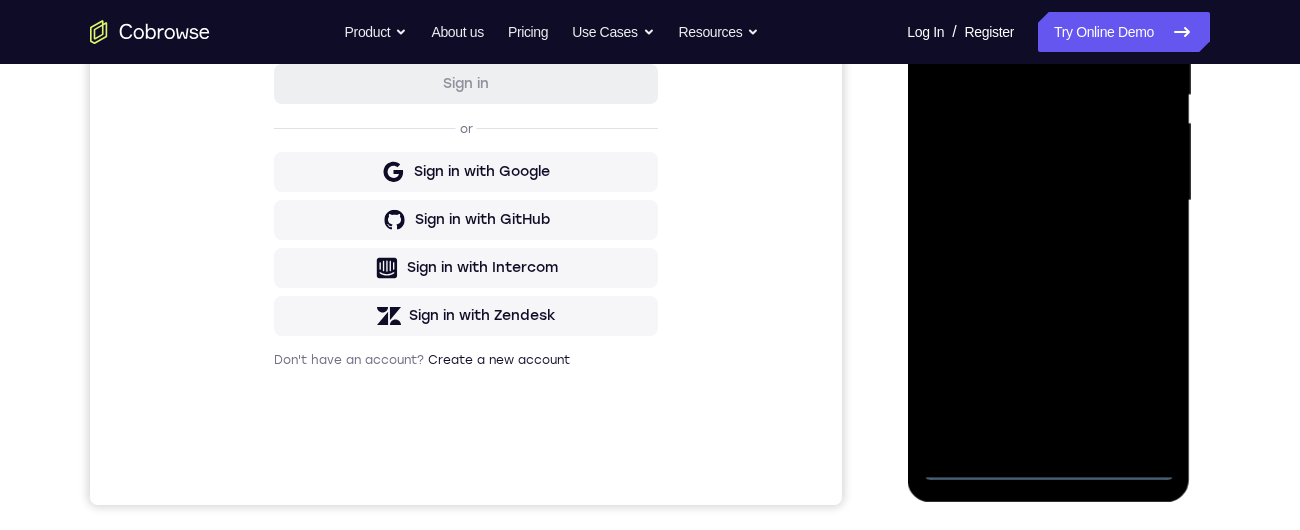 scroll, scrollTop: 451, scrollLeft: 0, axis: vertical 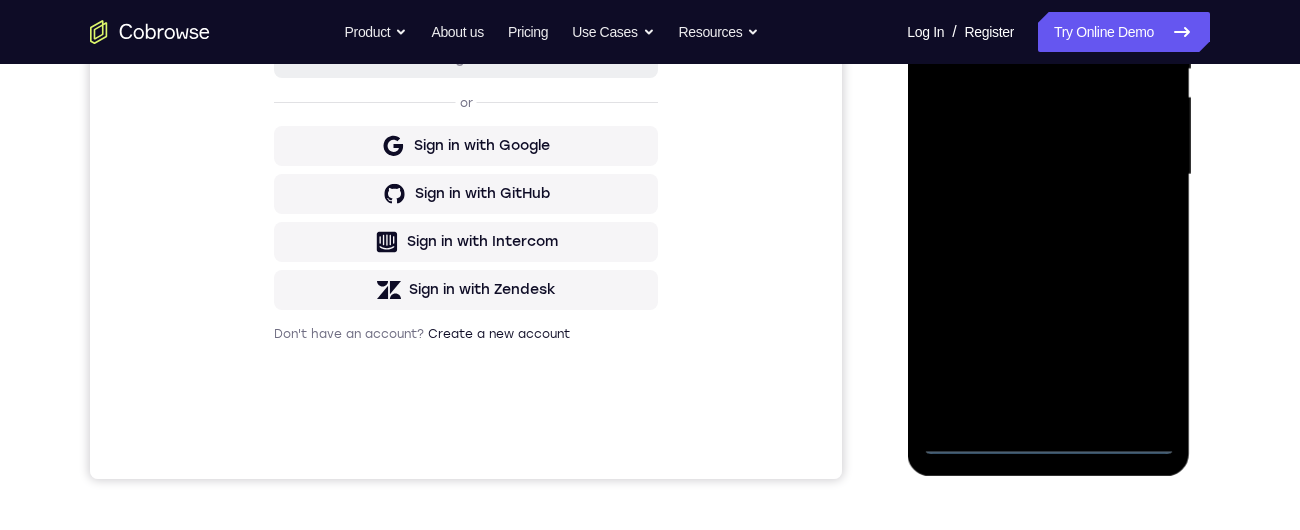 click at bounding box center [1048, 175] 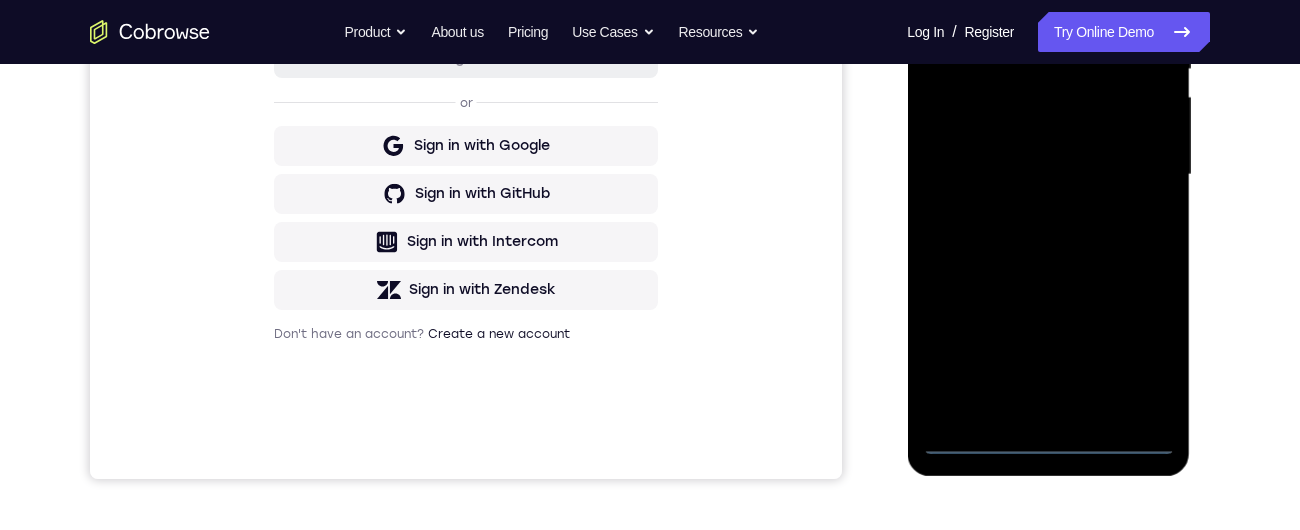 click at bounding box center (1048, 175) 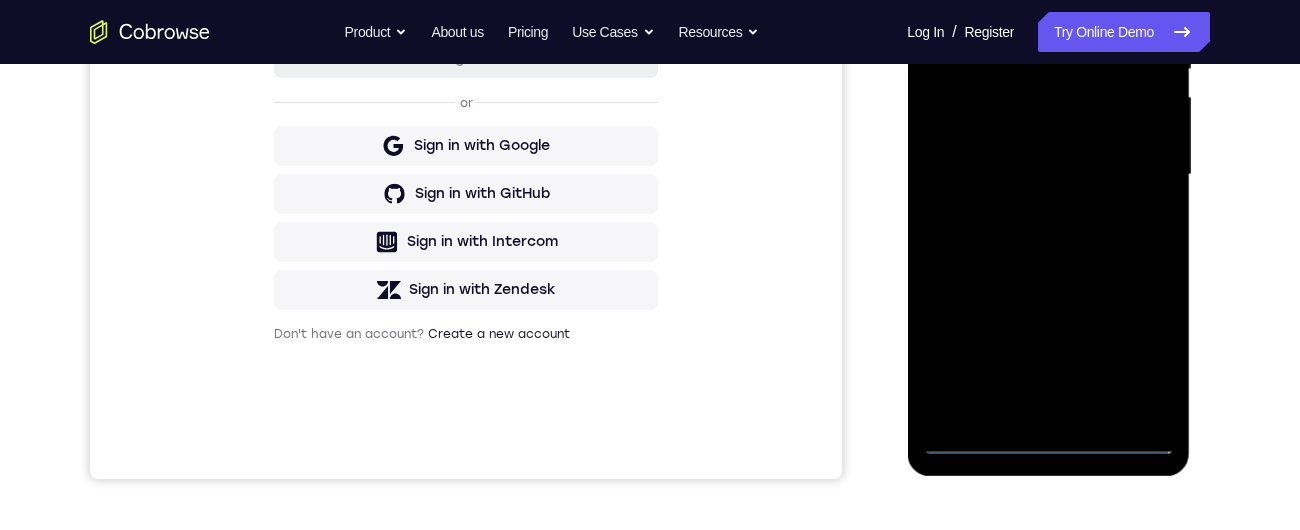 click at bounding box center [1048, 175] 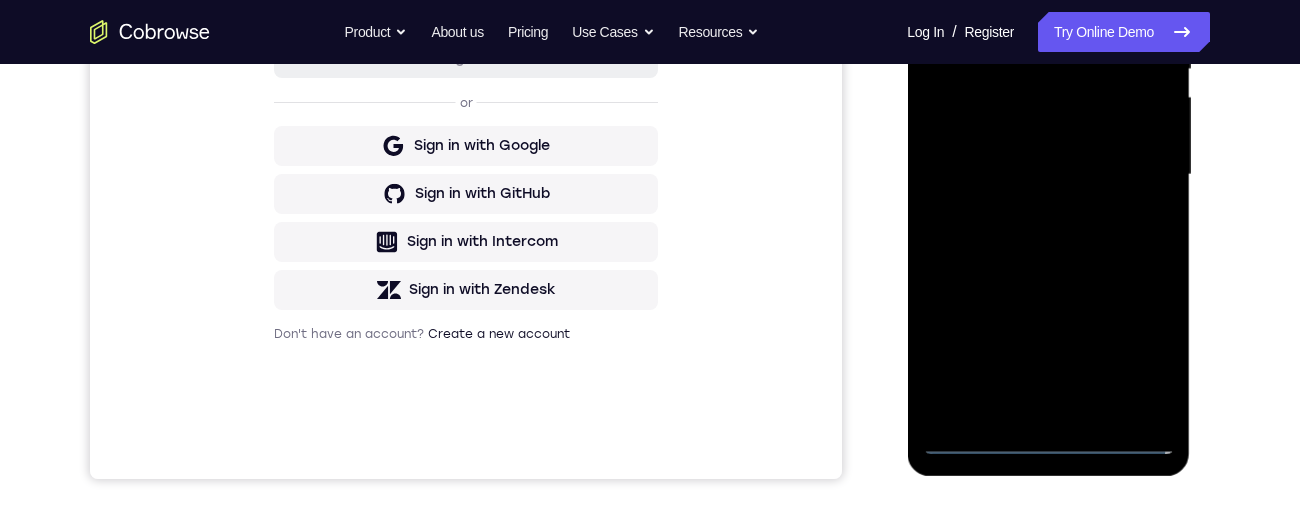 scroll, scrollTop: 267, scrollLeft: 0, axis: vertical 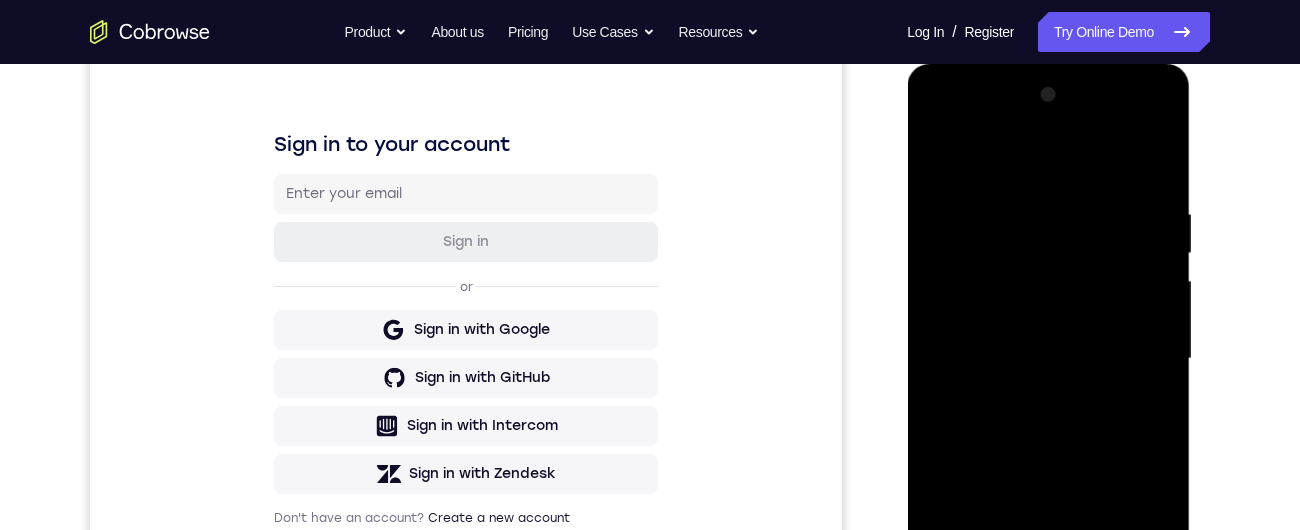 click at bounding box center [1048, 359] 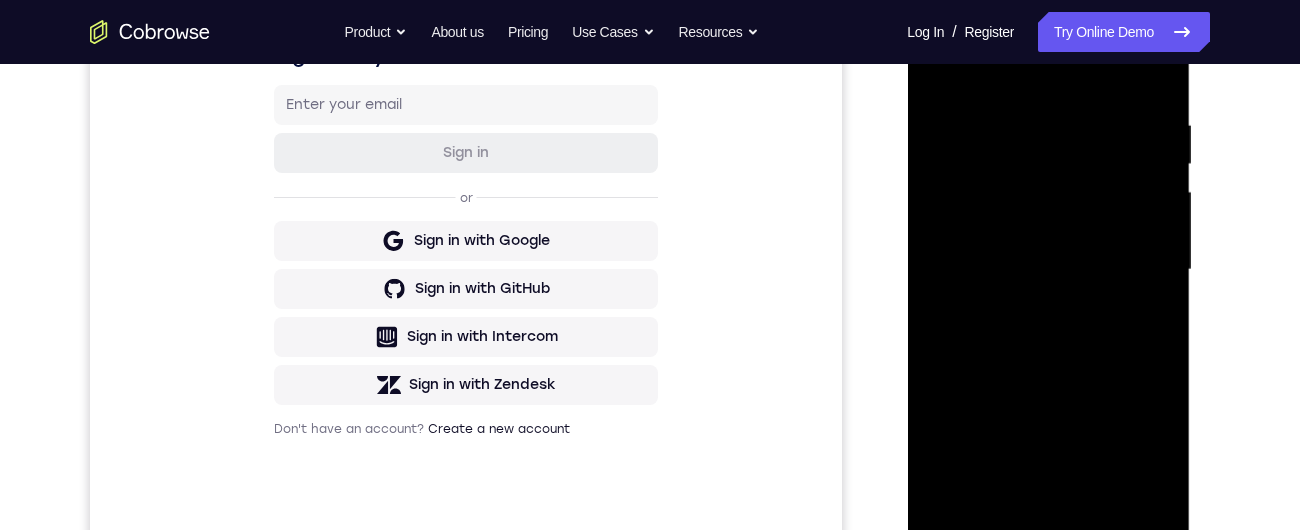 click at bounding box center [1048, 270] 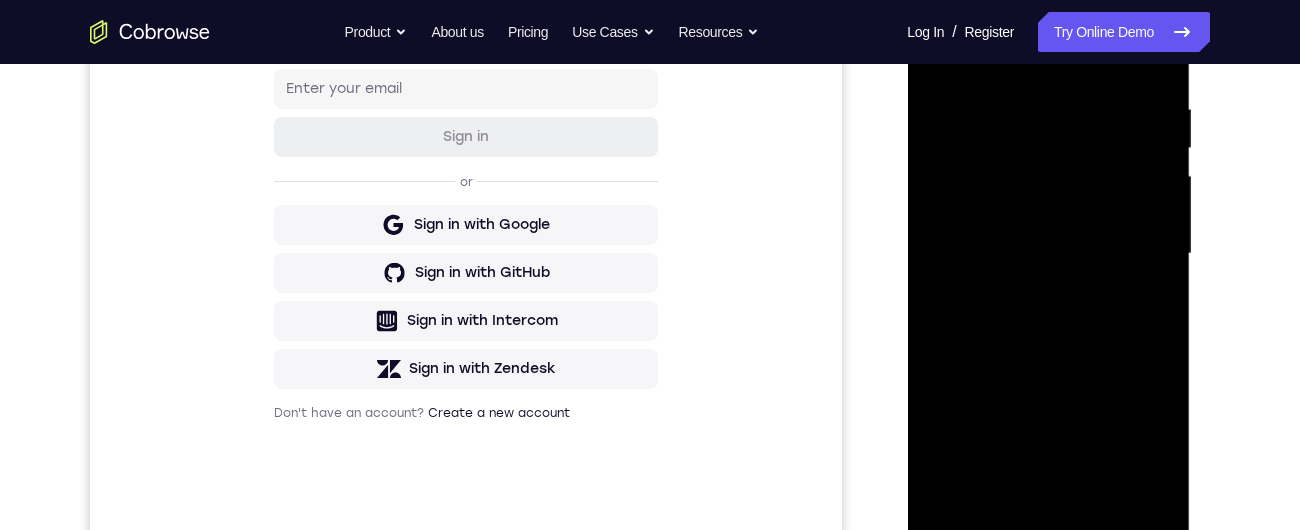 click at bounding box center (1048, 254) 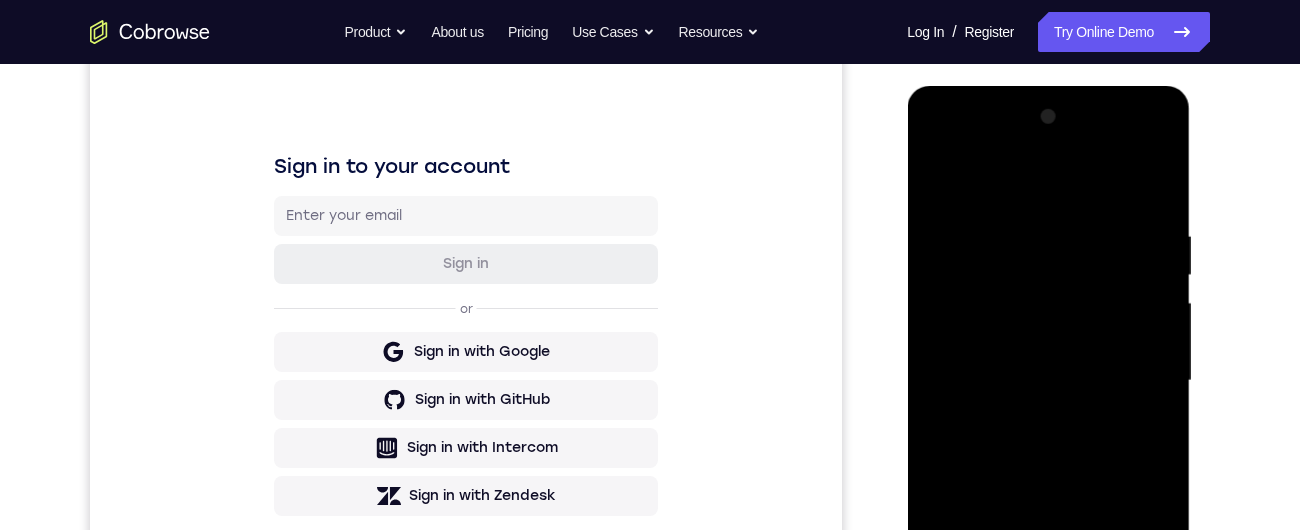 scroll, scrollTop: 360, scrollLeft: 0, axis: vertical 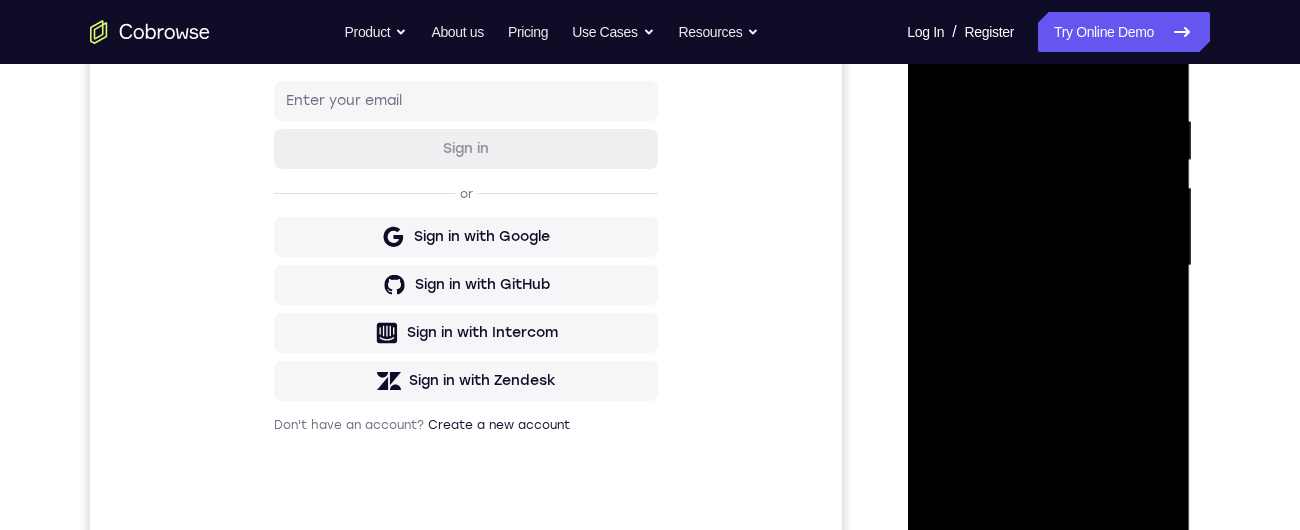 click at bounding box center (1048, 266) 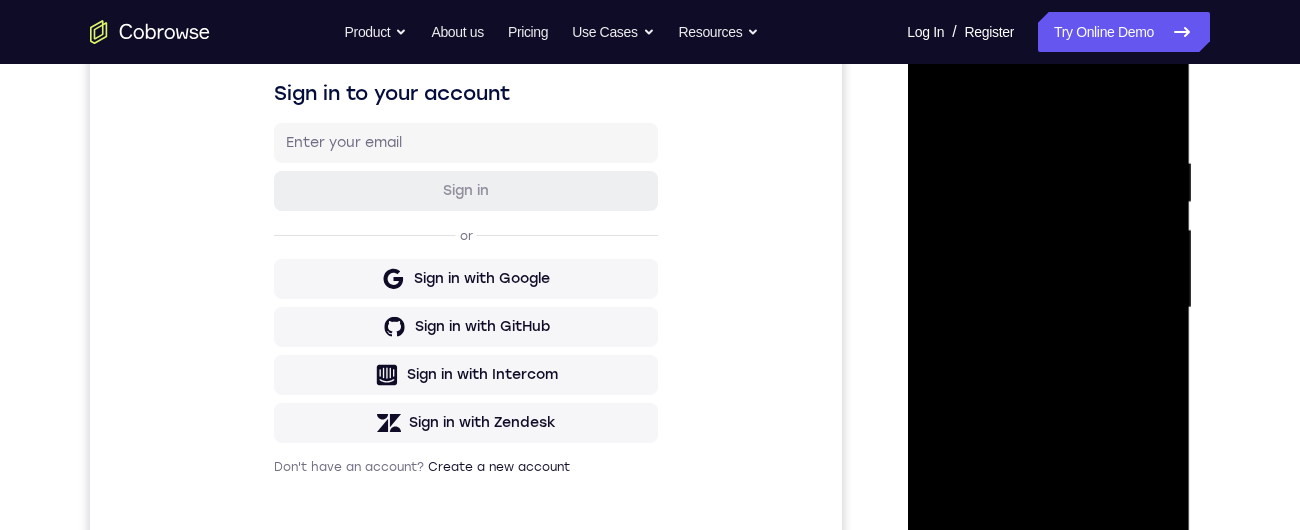 scroll, scrollTop: 317, scrollLeft: 0, axis: vertical 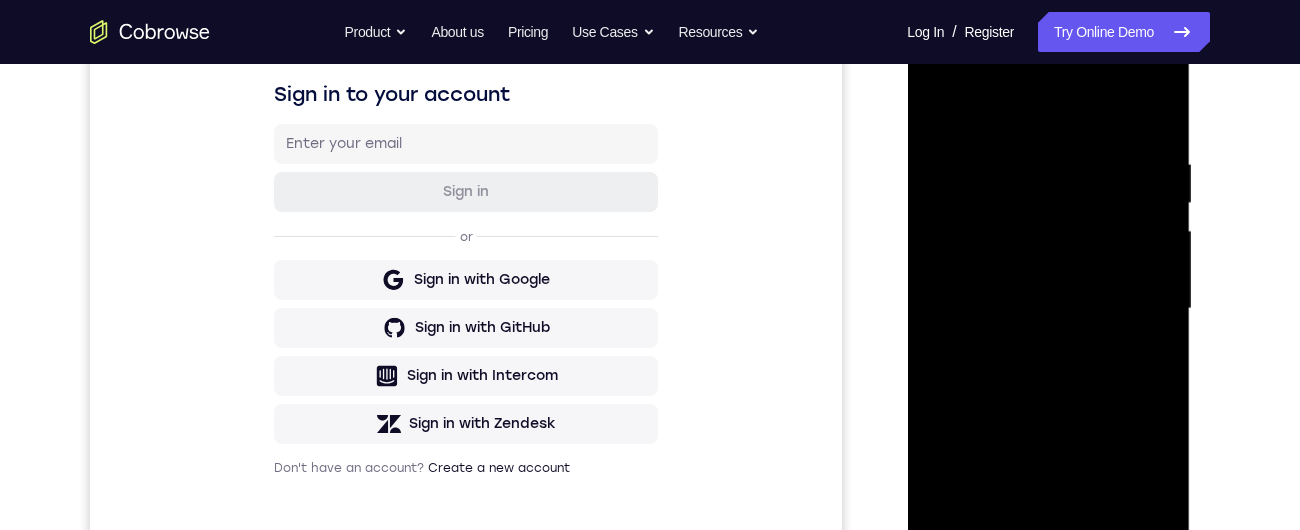 click at bounding box center (1048, 309) 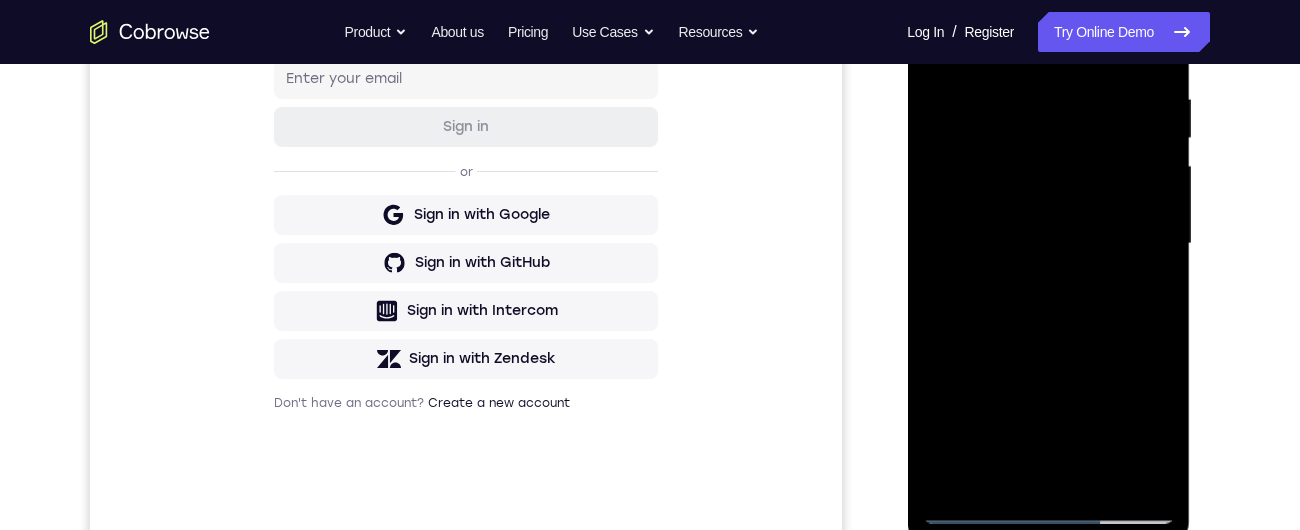 scroll, scrollTop: 0, scrollLeft: 0, axis: both 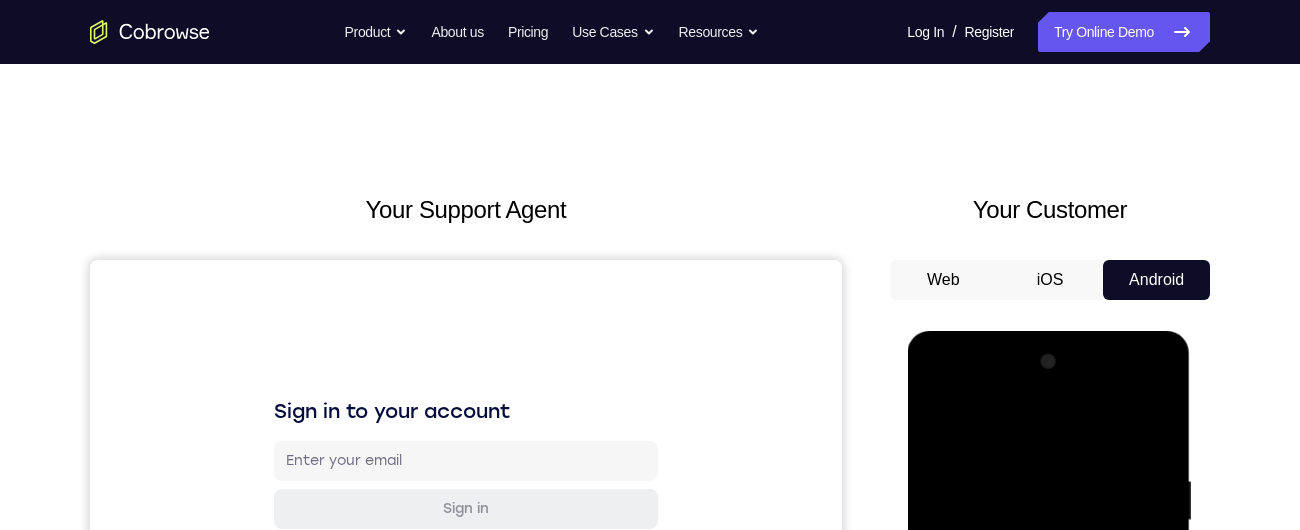 click at bounding box center [1048, 626] 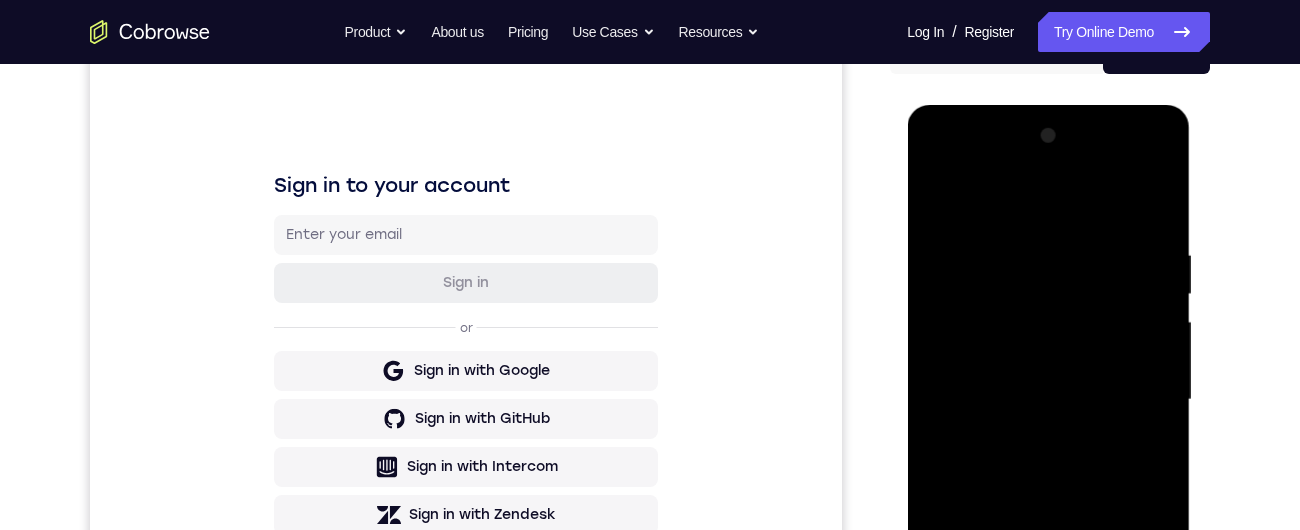 click at bounding box center [1048, 400] 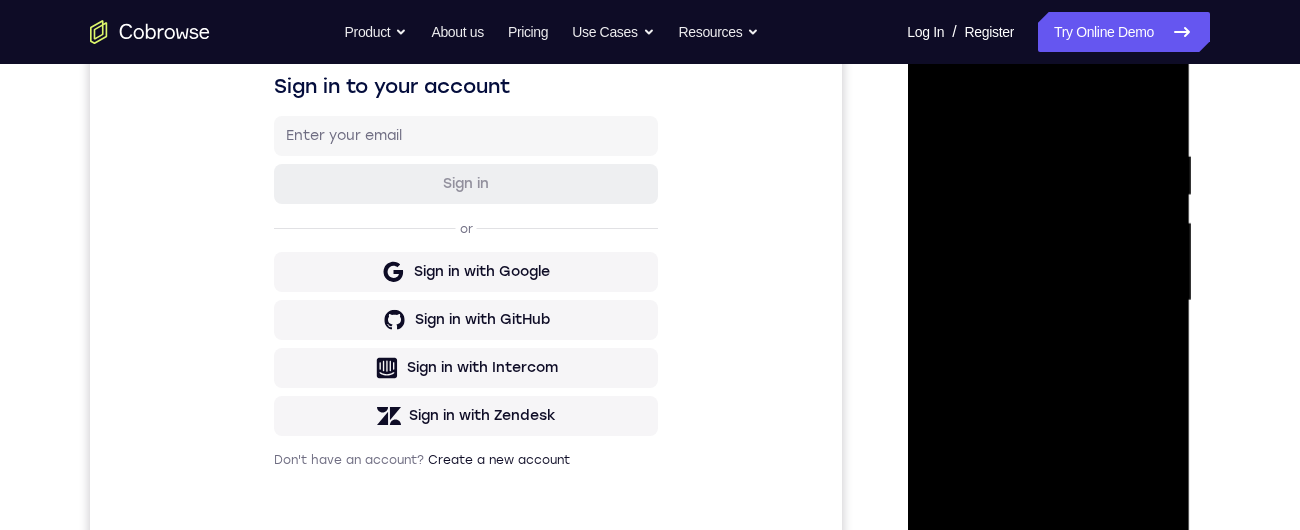 click at bounding box center [1048, 301] 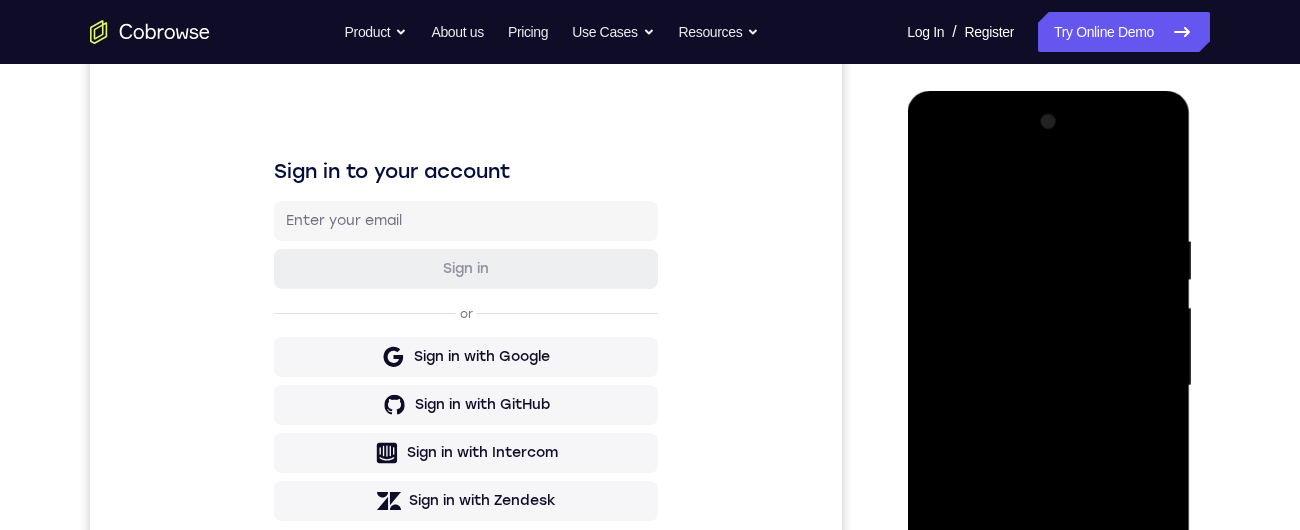 click at bounding box center (1048, 386) 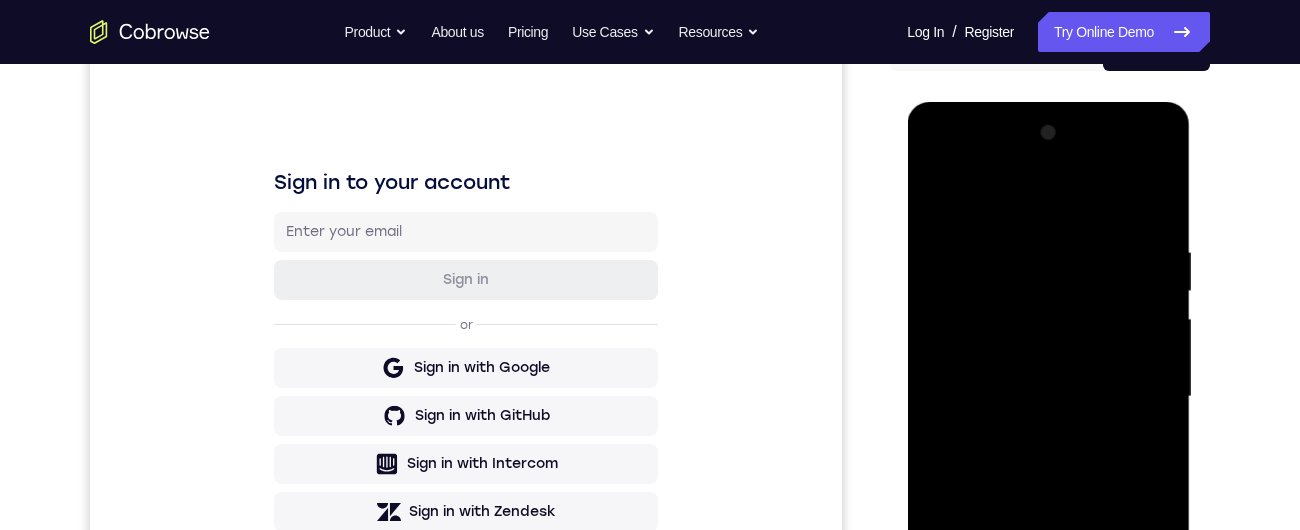click at bounding box center [1048, 397] 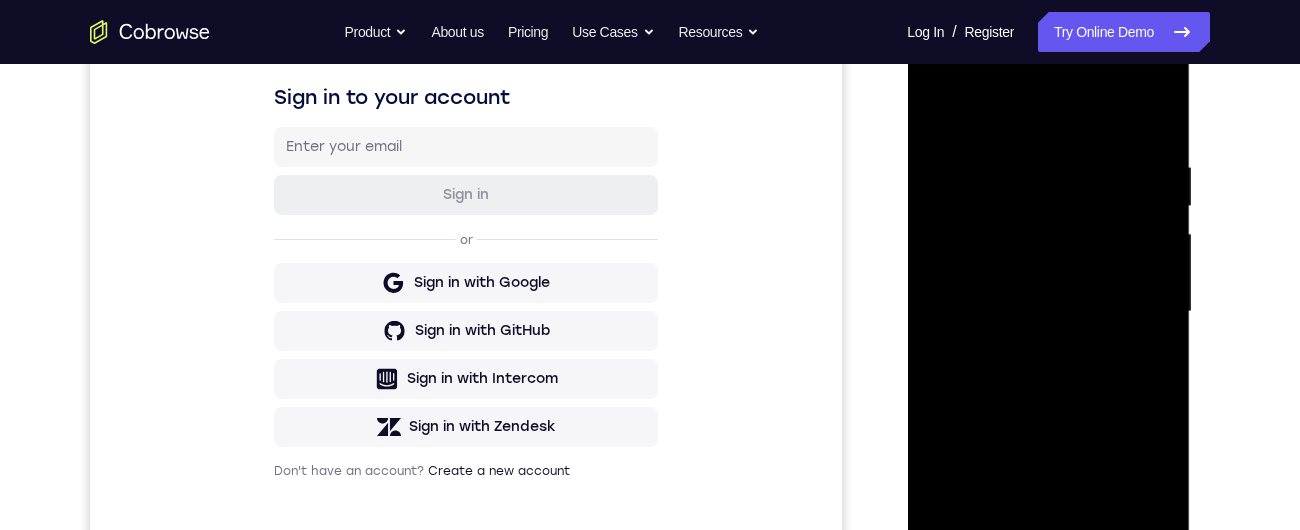 click at bounding box center (1048, 312) 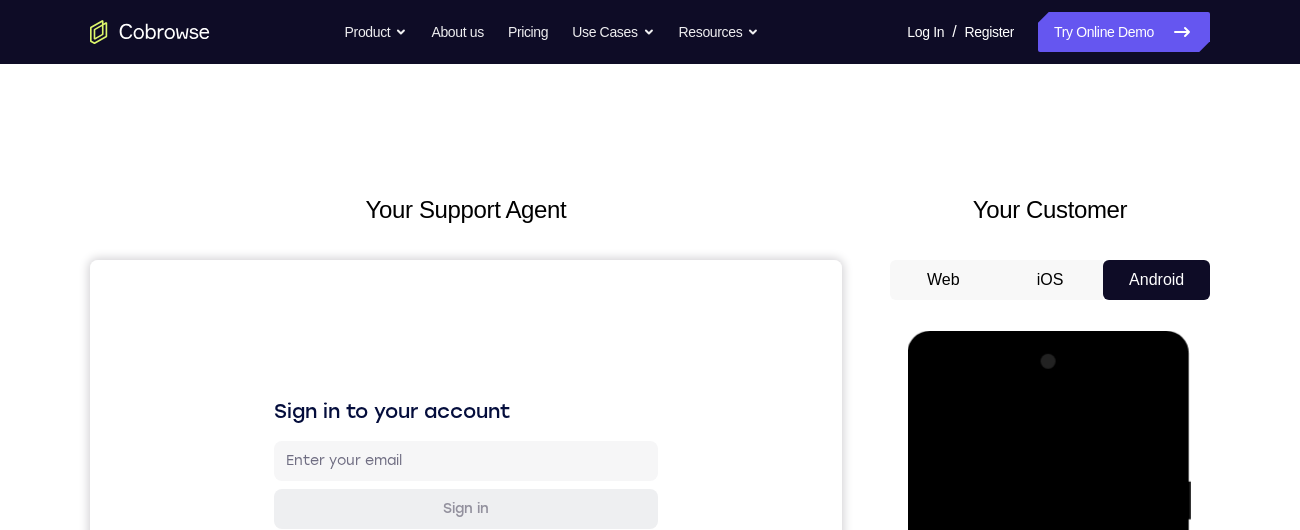 click at bounding box center (1048, 626) 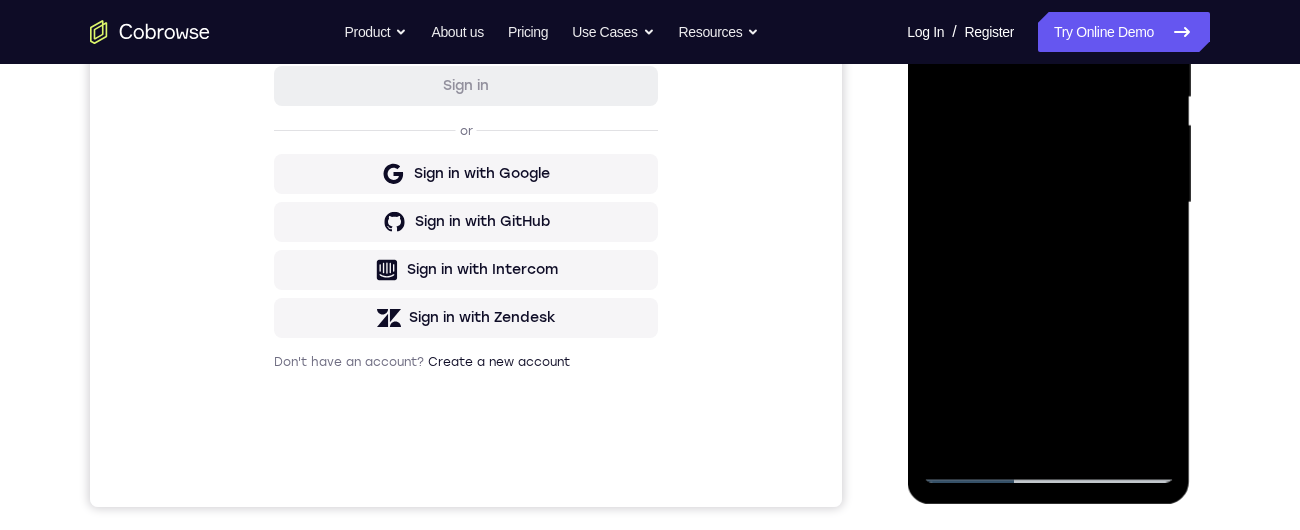 click at bounding box center (1048, 203) 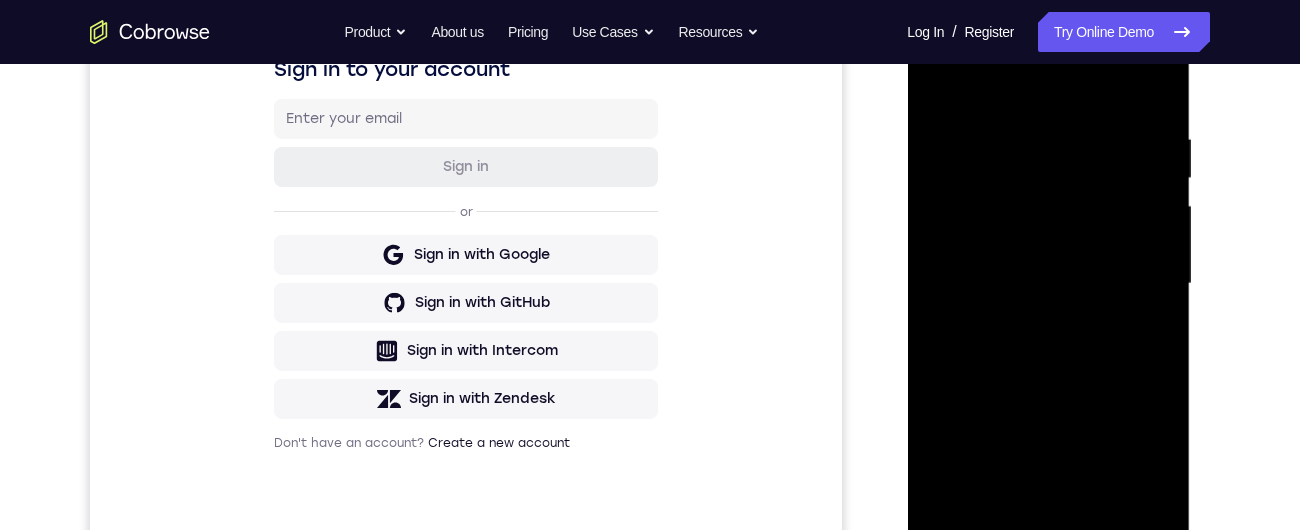 scroll, scrollTop: 346, scrollLeft: 0, axis: vertical 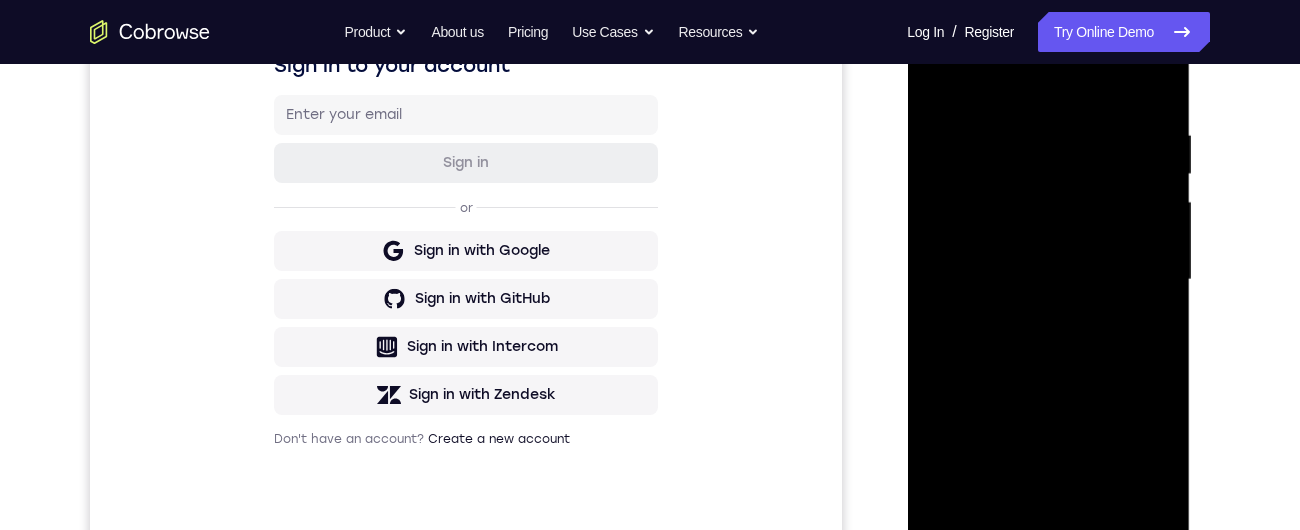 click at bounding box center [1048, 280] 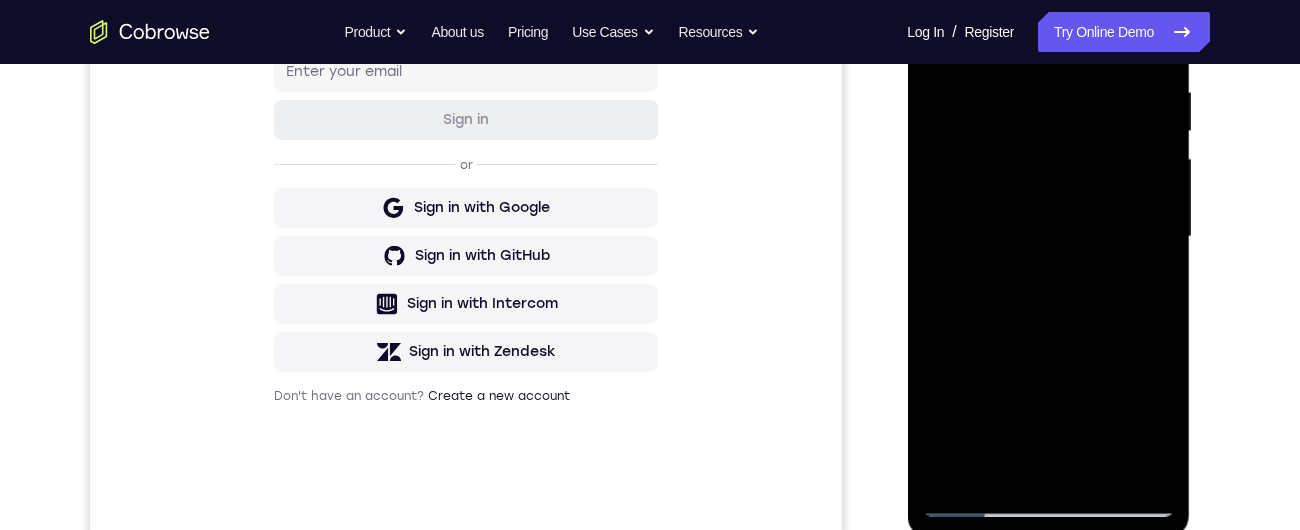 click at bounding box center [1048, 237] 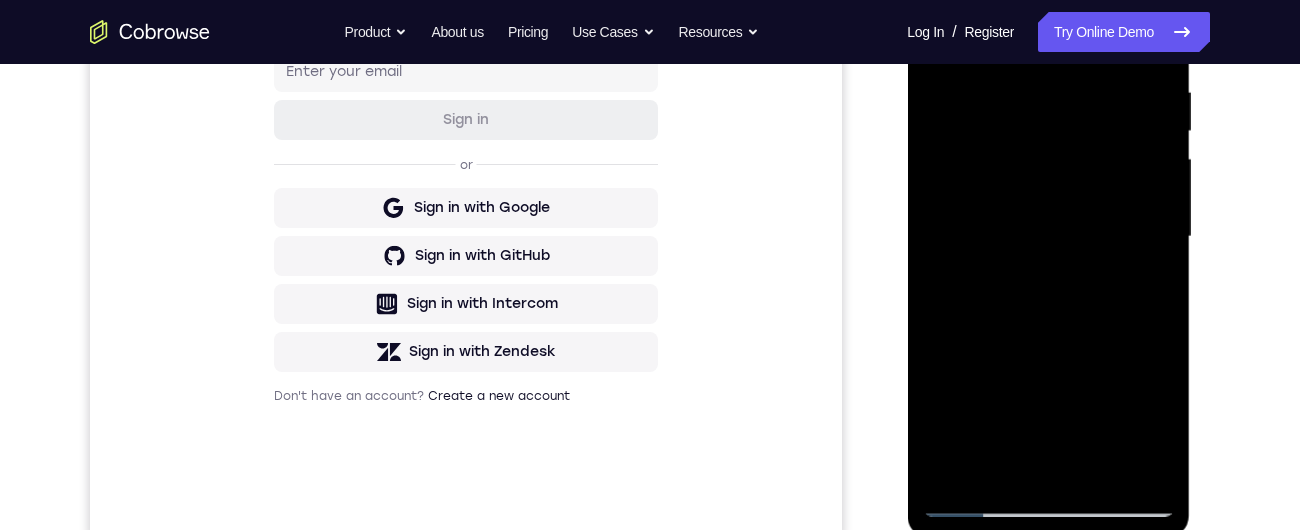 click at bounding box center [1048, 237] 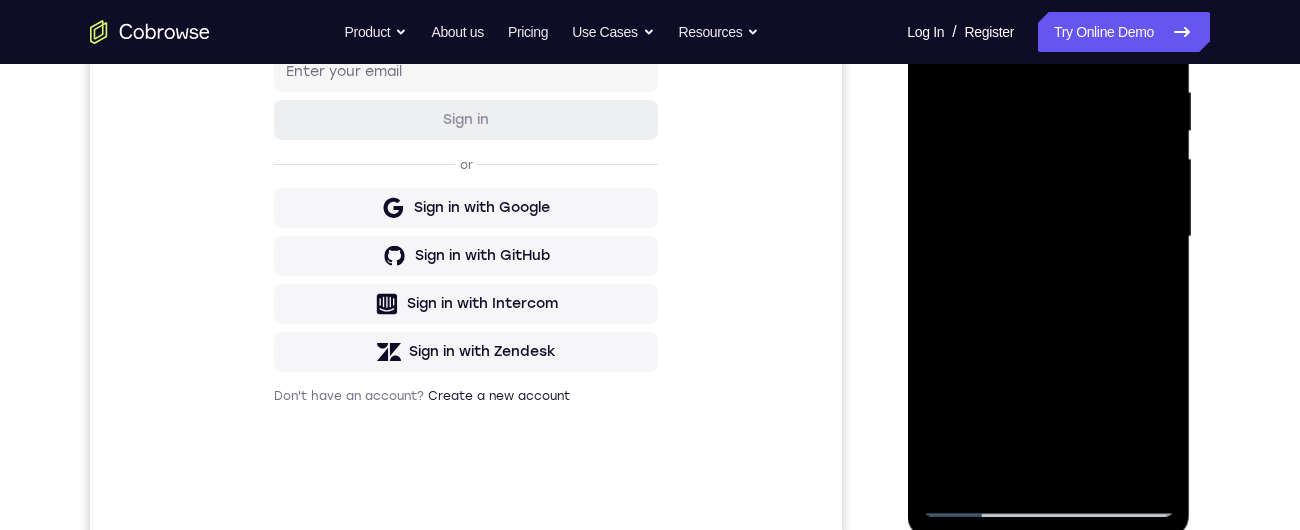 click at bounding box center [1048, 237] 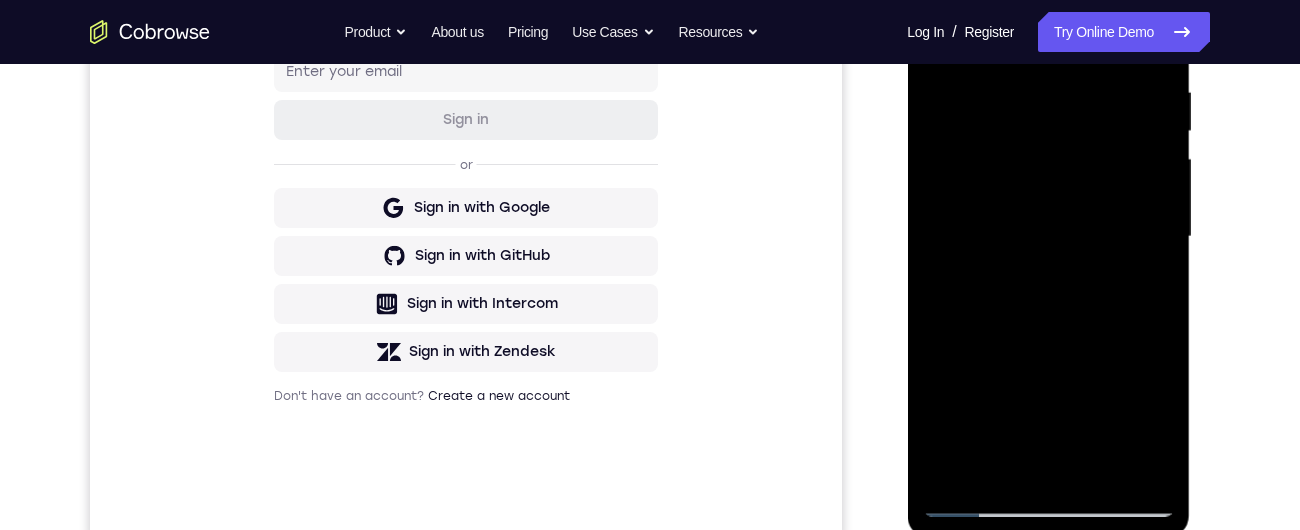 click at bounding box center [1048, 237] 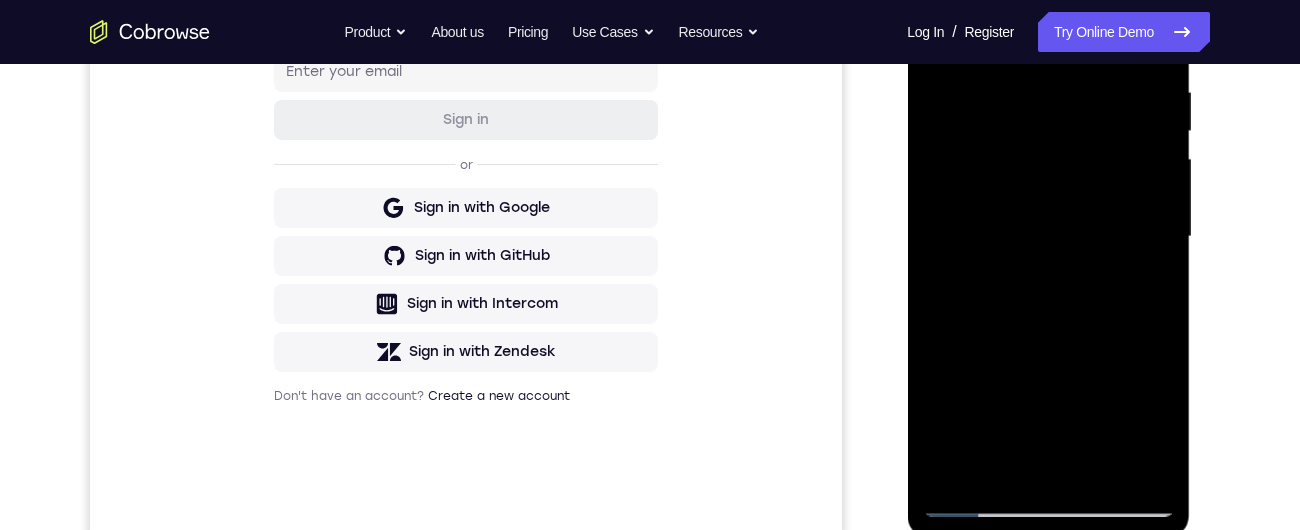 click at bounding box center [1048, 237] 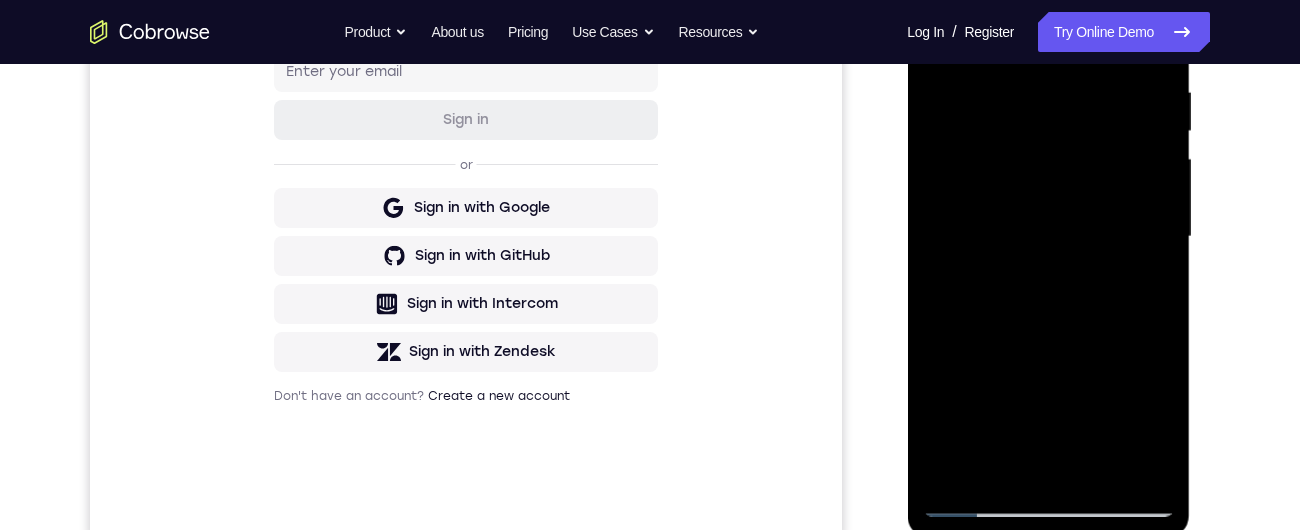 click at bounding box center [1048, 237] 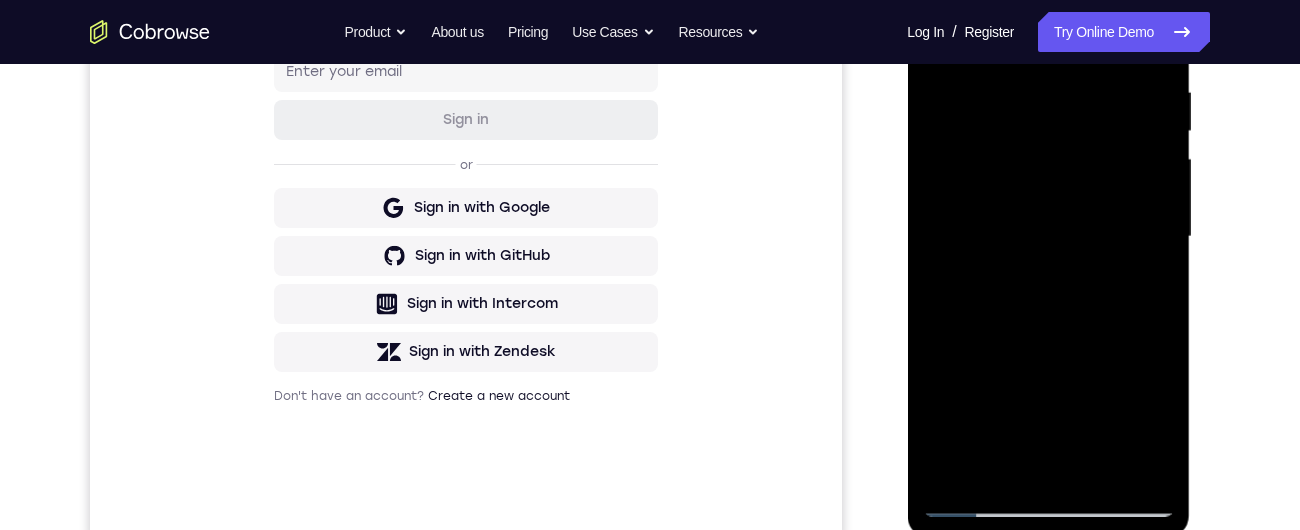 click at bounding box center (1048, 237) 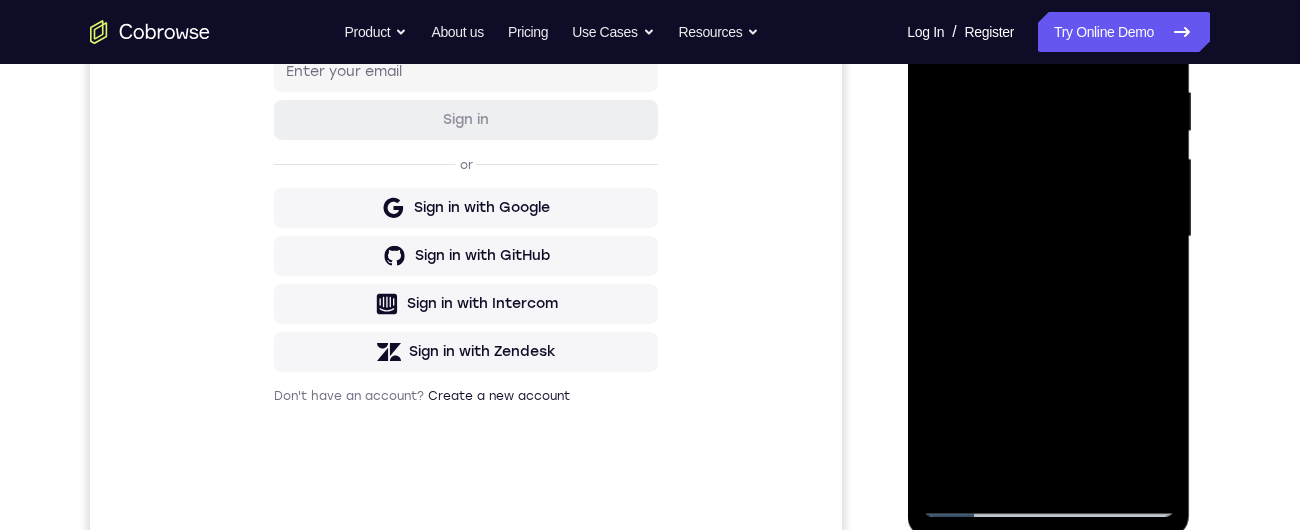 click at bounding box center (1048, 237) 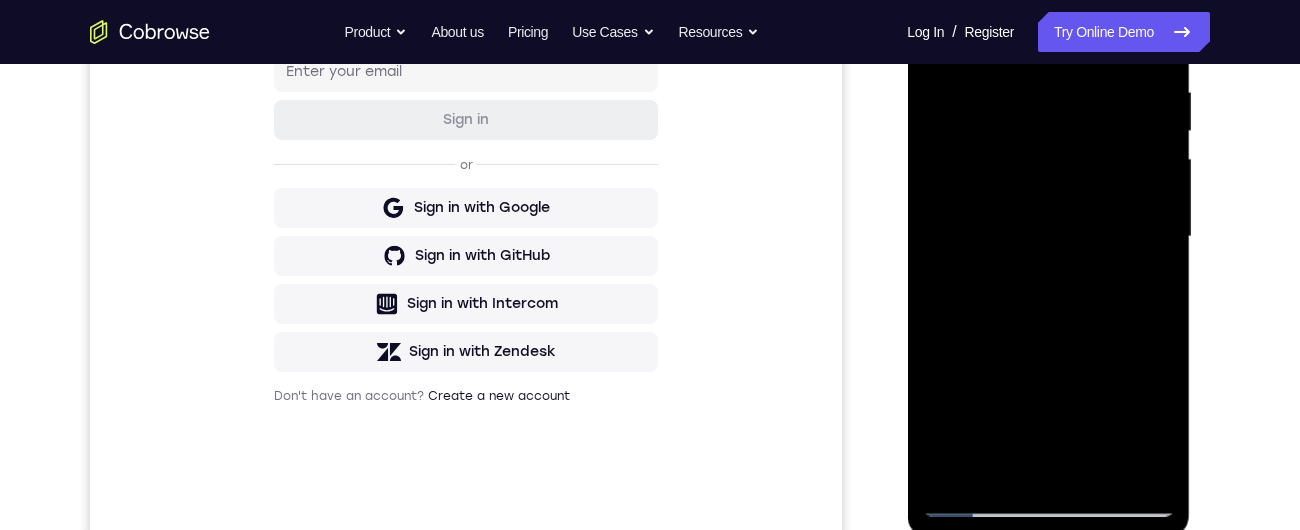 scroll, scrollTop: 288, scrollLeft: 0, axis: vertical 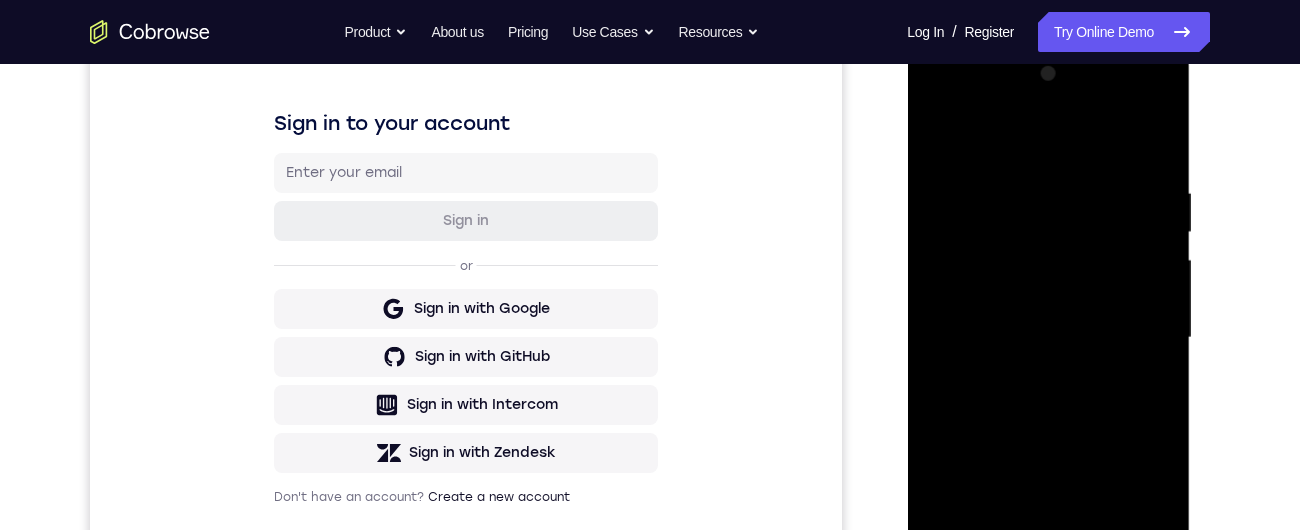click at bounding box center (1048, 338) 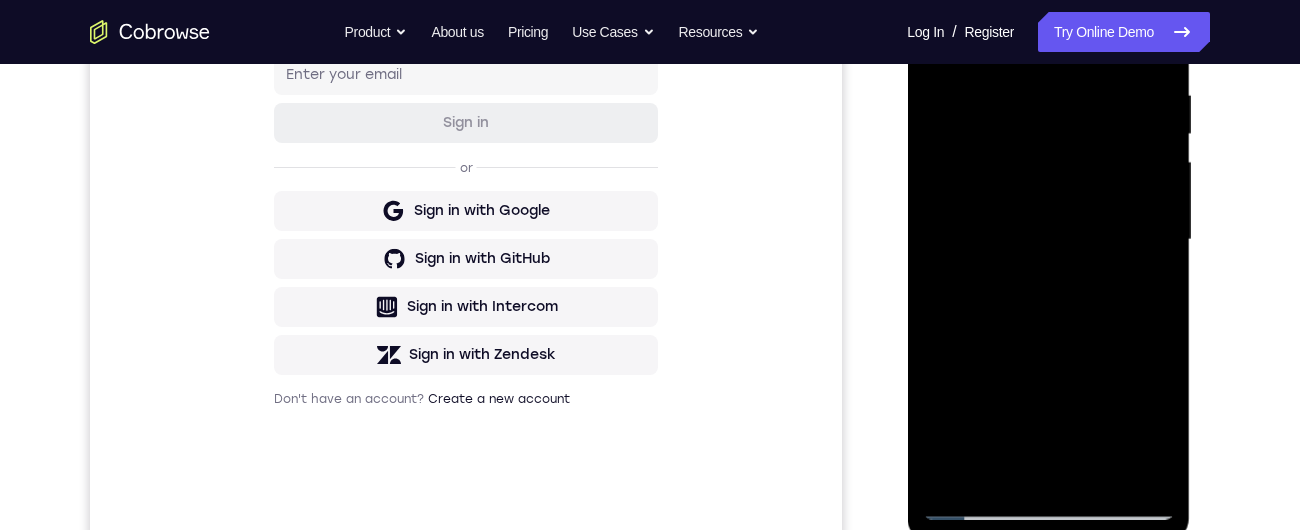 click at bounding box center (1048, 240) 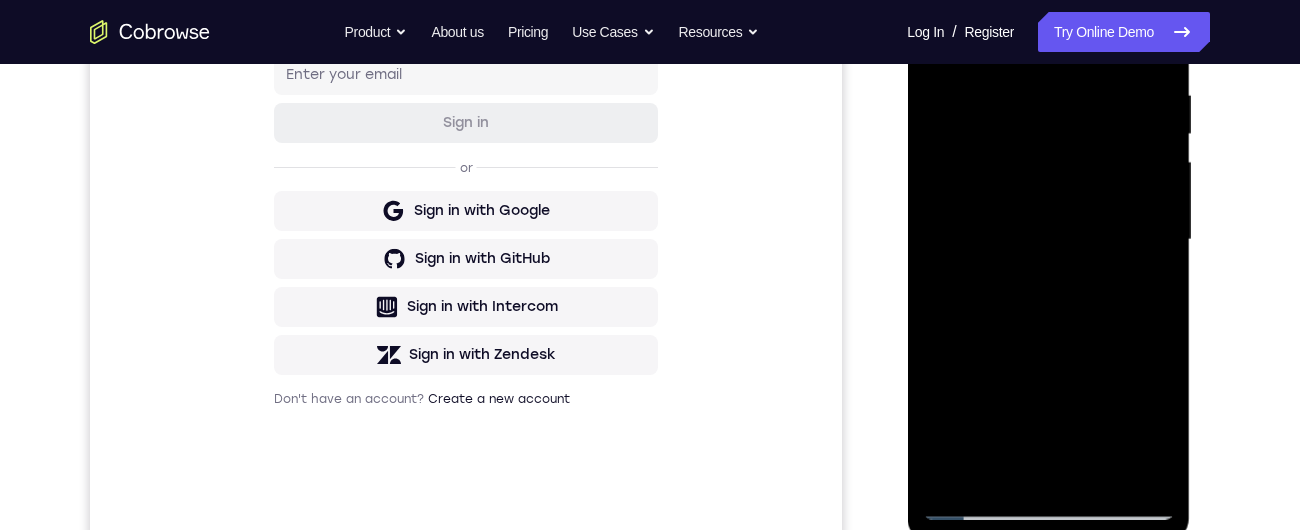 click at bounding box center (1048, 240) 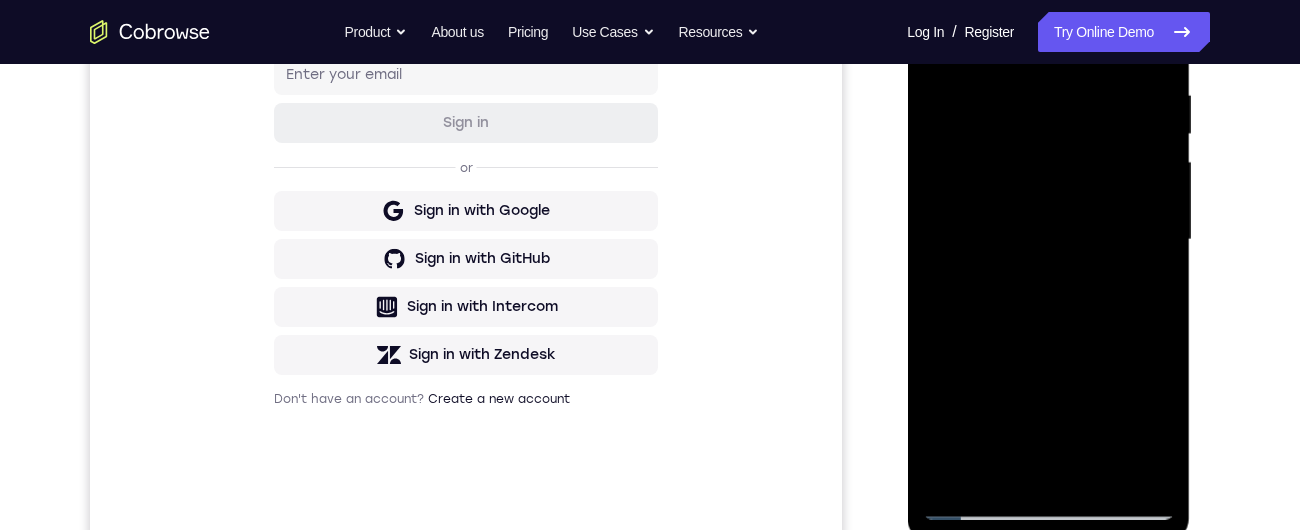 click at bounding box center [1048, 240] 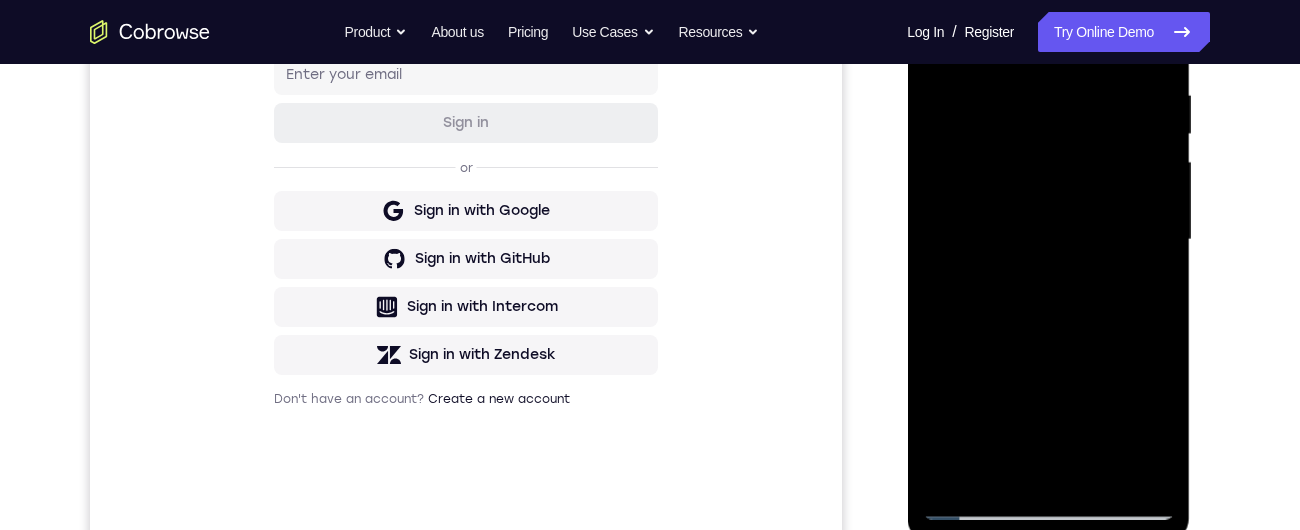 click at bounding box center [1048, 240] 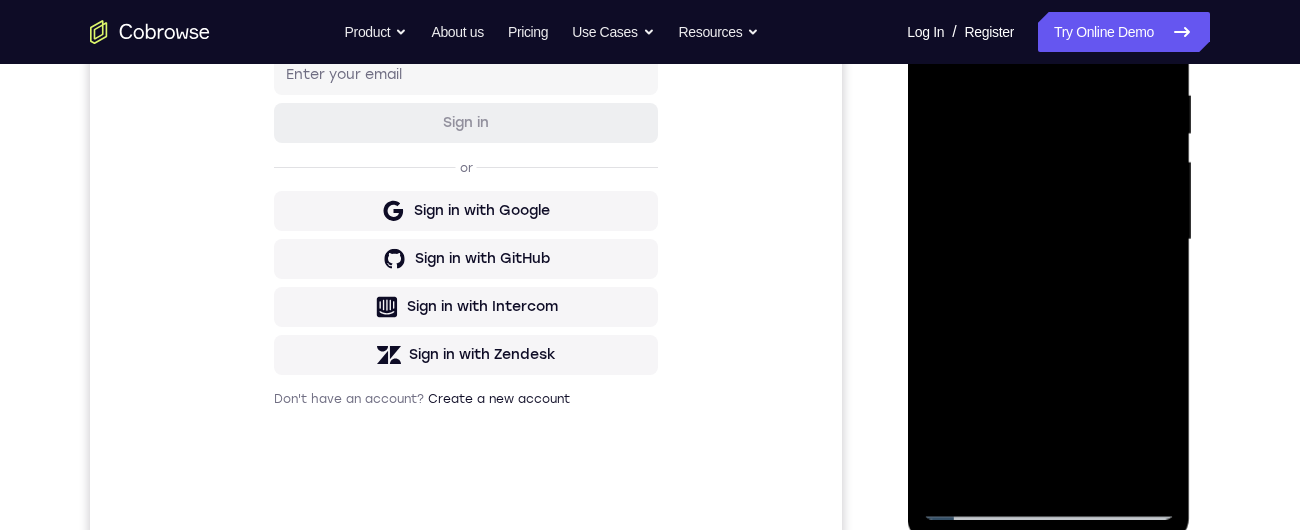 click at bounding box center [1048, 240] 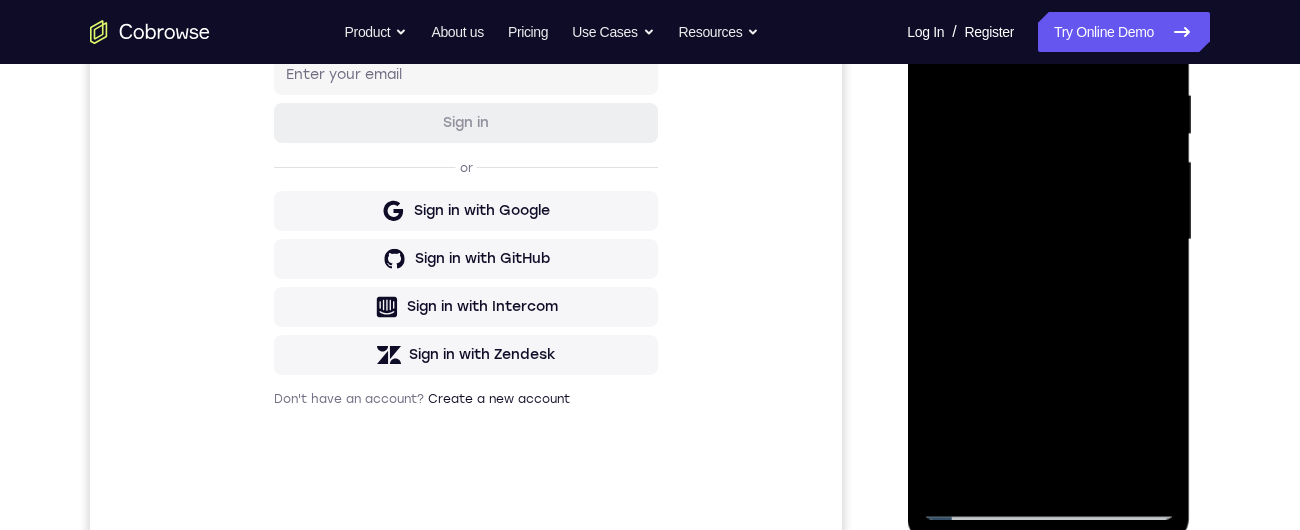 scroll, scrollTop: 339, scrollLeft: 0, axis: vertical 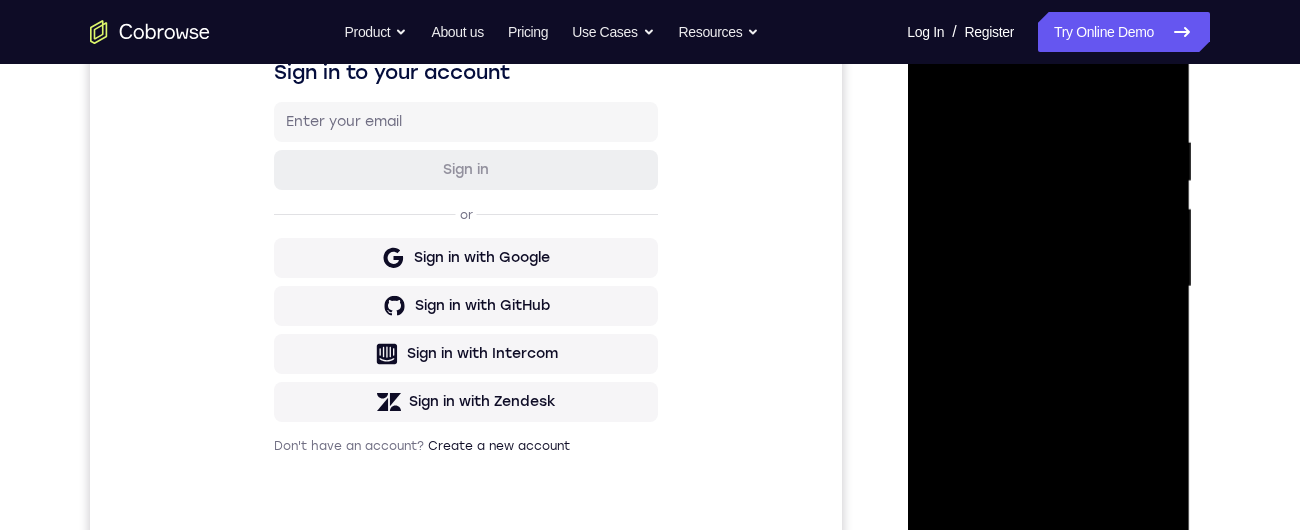 click at bounding box center (1048, 287) 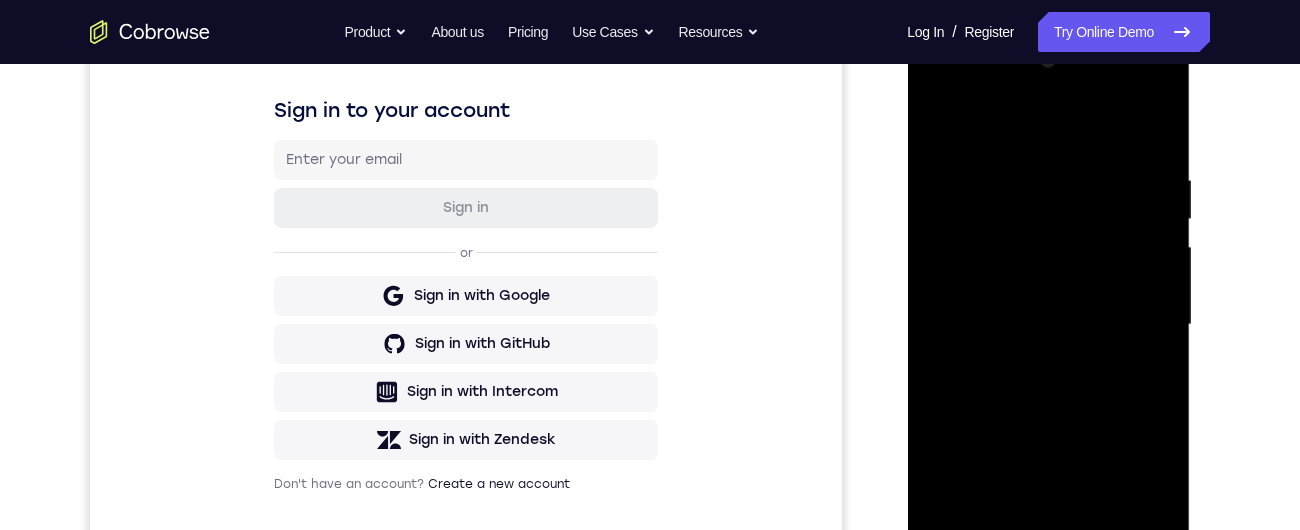 click at bounding box center (1048, 325) 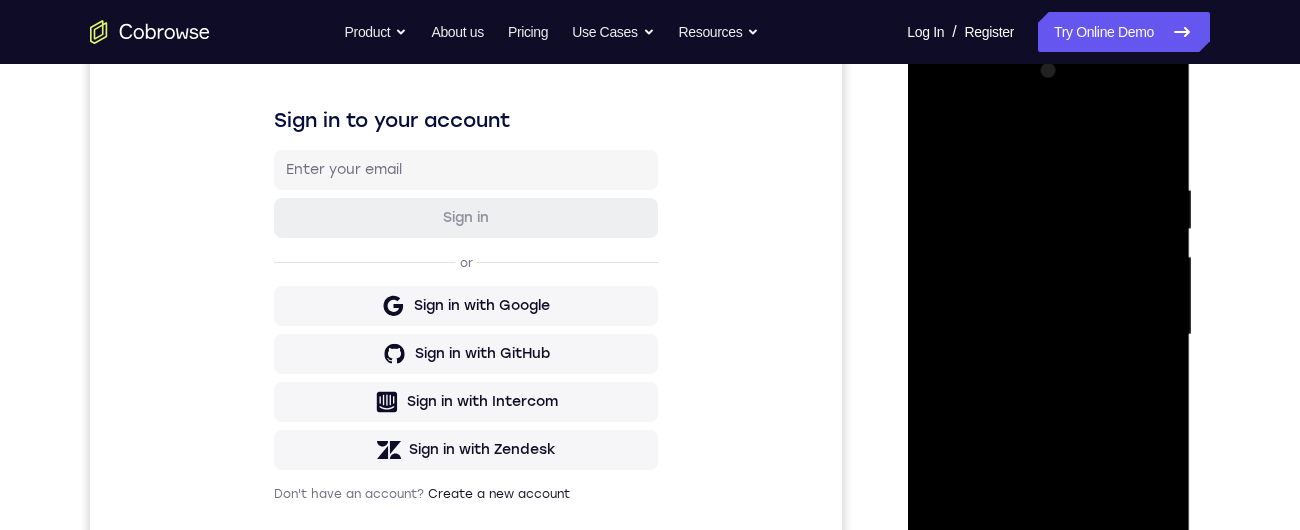 click at bounding box center [1048, 335] 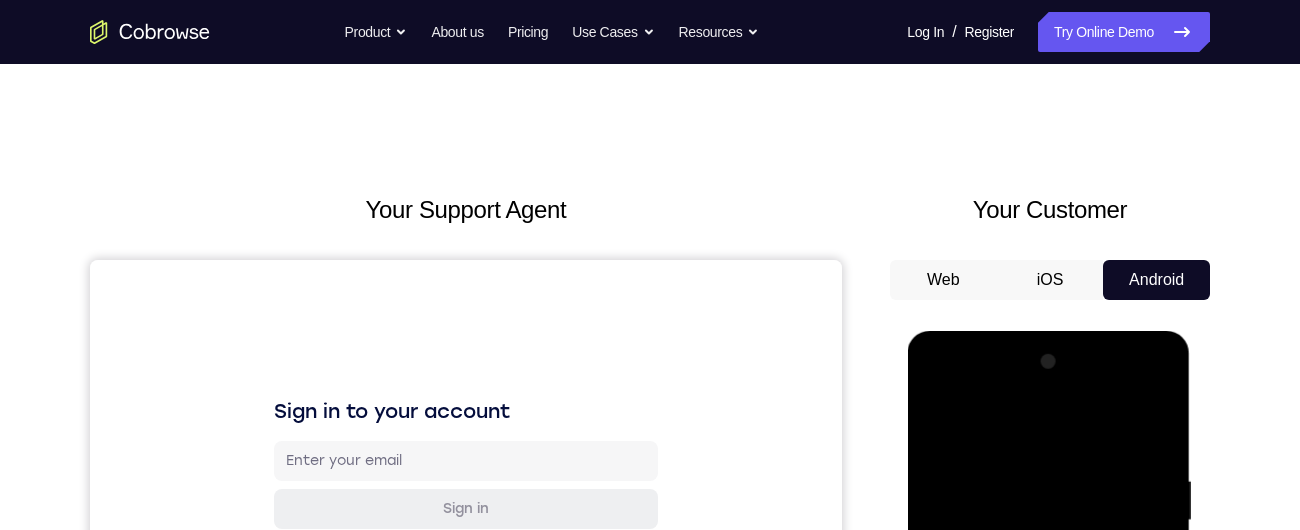 scroll, scrollTop: 369, scrollLeft: 0, axis: vertical 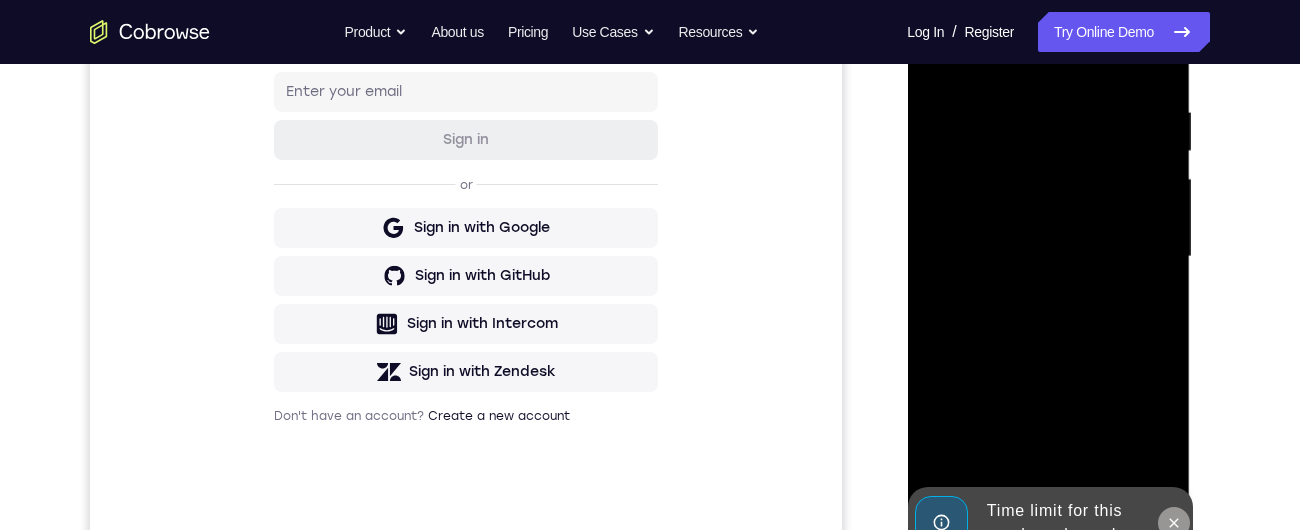 click at bounding box center (1173, 523) 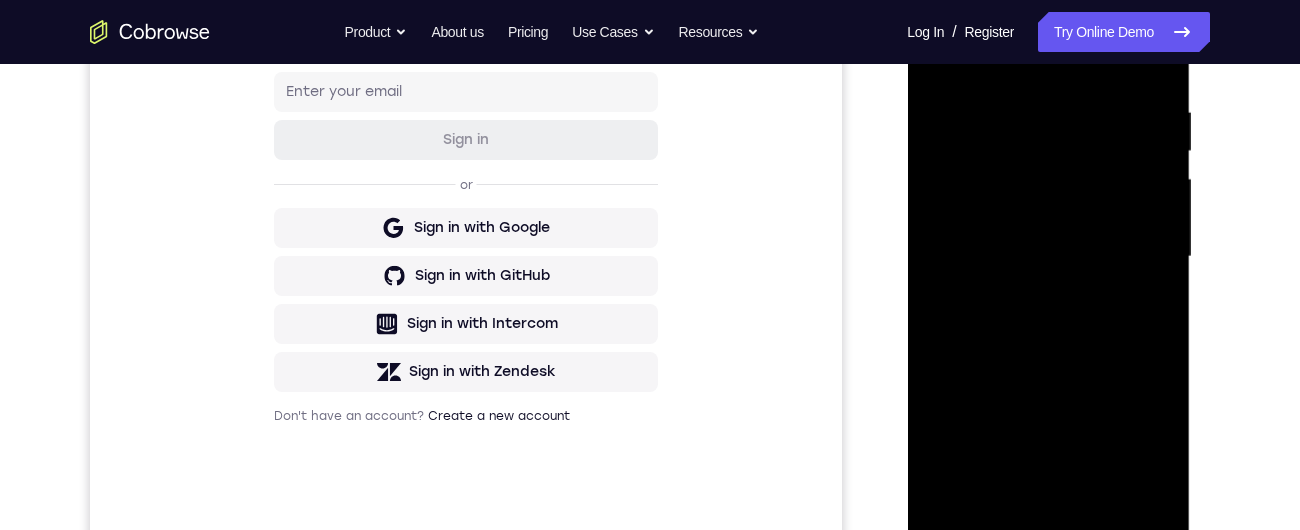 scroll, scrollTop: 439, scrollLeft: 0, axis: vertical 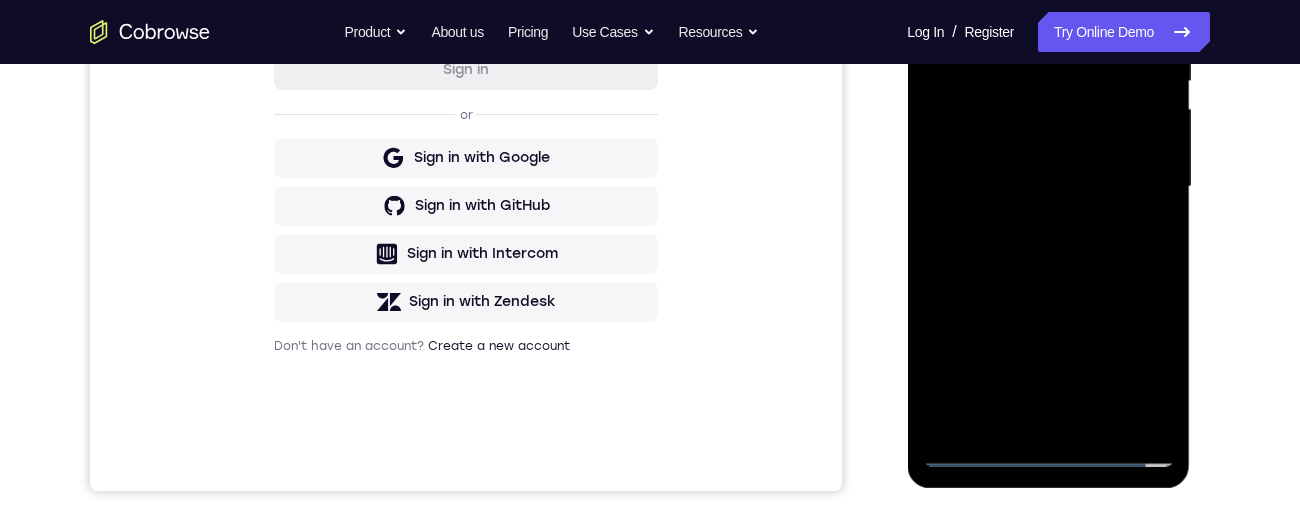 click at bounding box center [1048, 187] 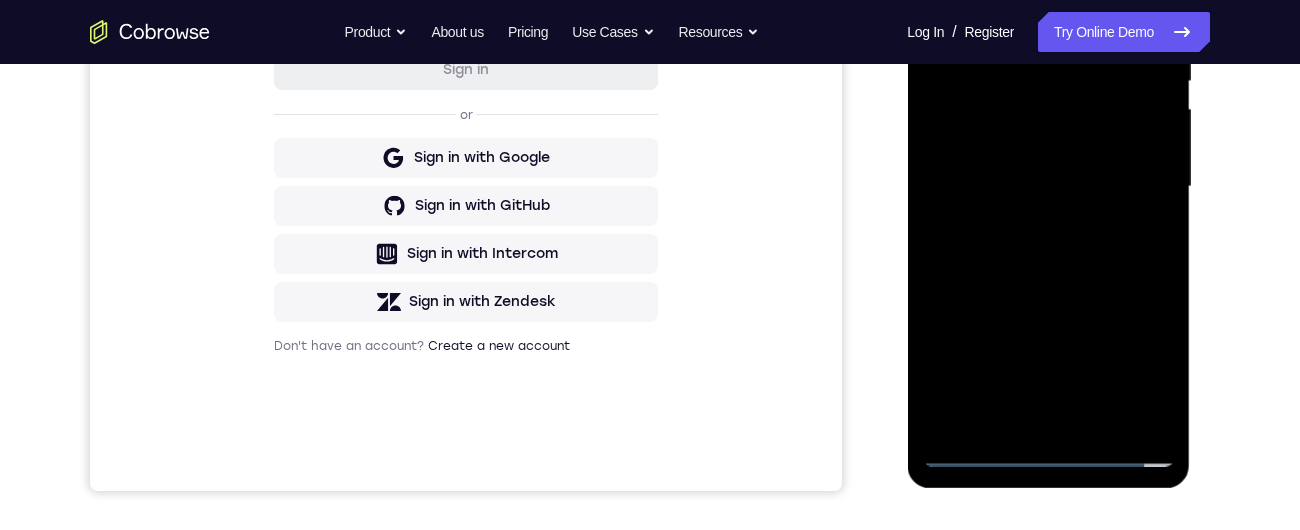 click at bounding box center [1048, 187] 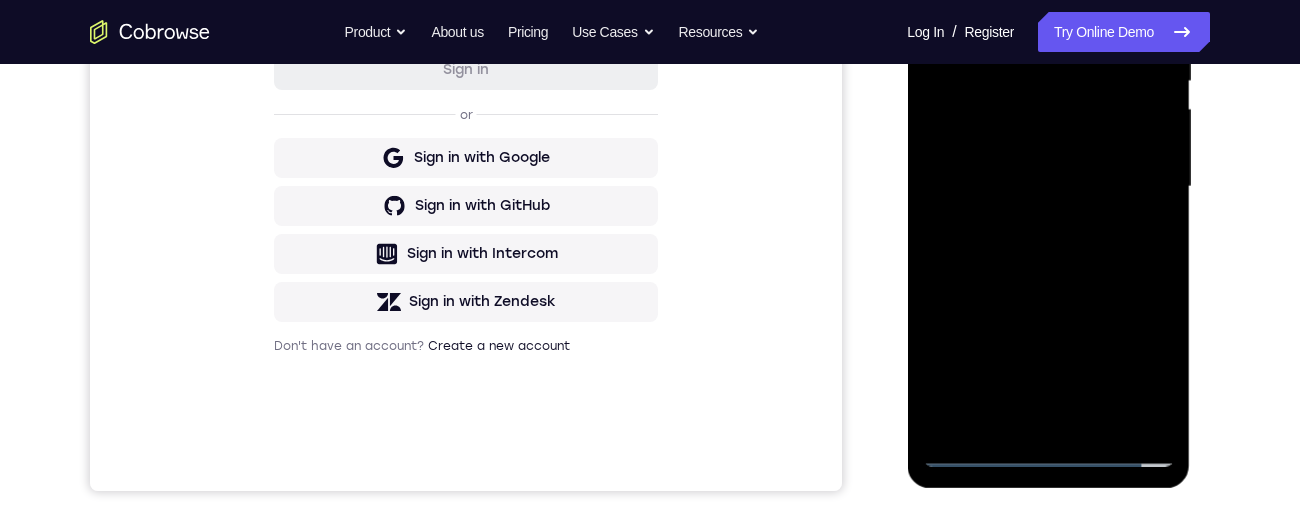 click at bounding box center [1048, 187] 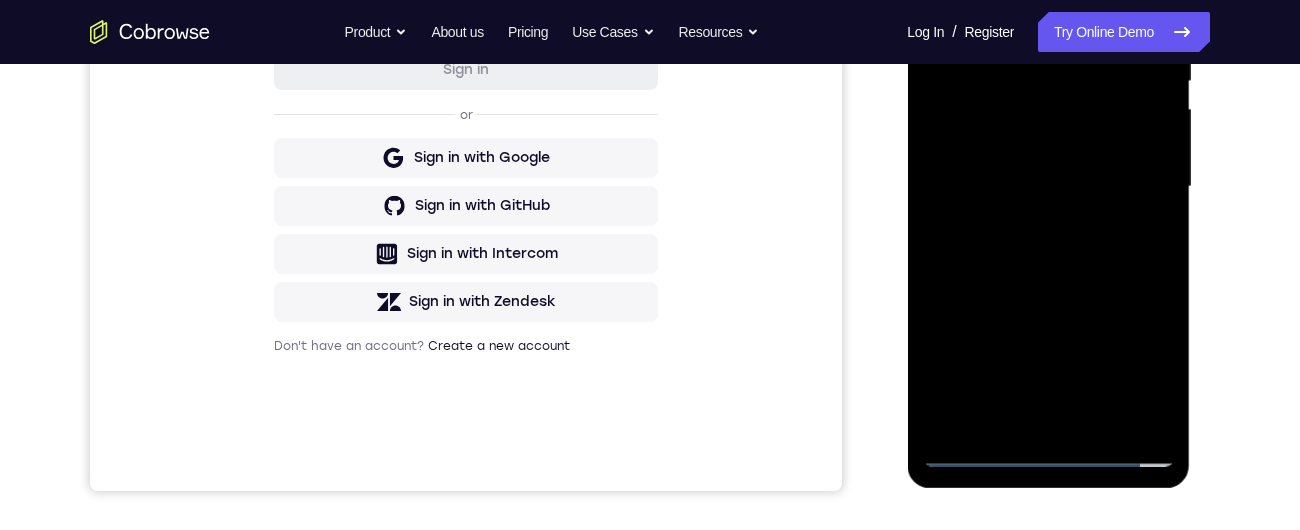 click at bounding box center [1048, 187] 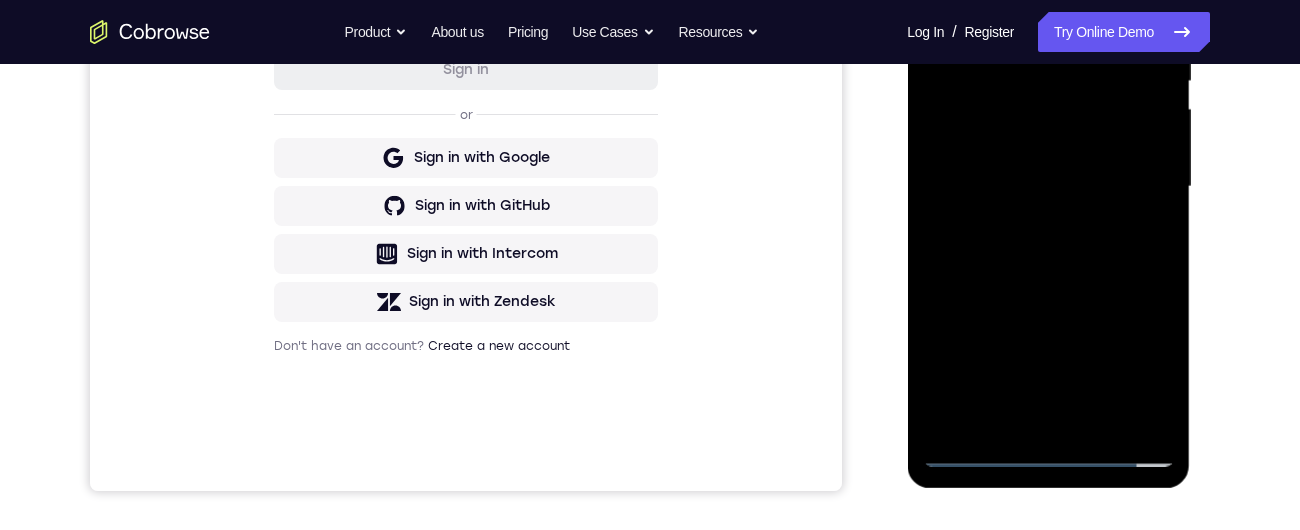 click at bounding box center (1048, 187) 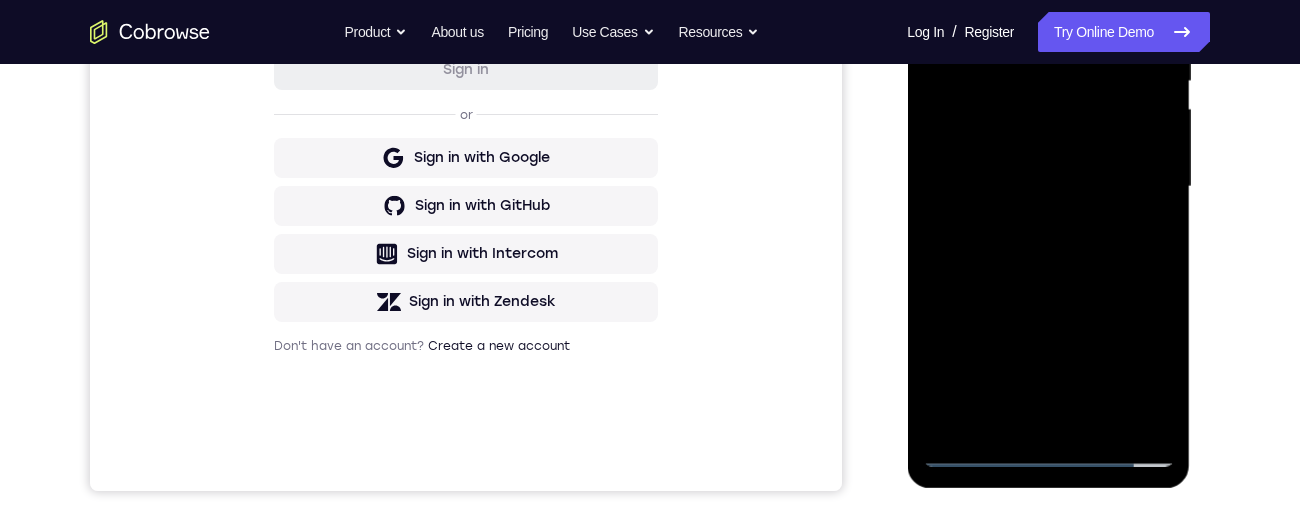 click at bounding box center (1048, 187) 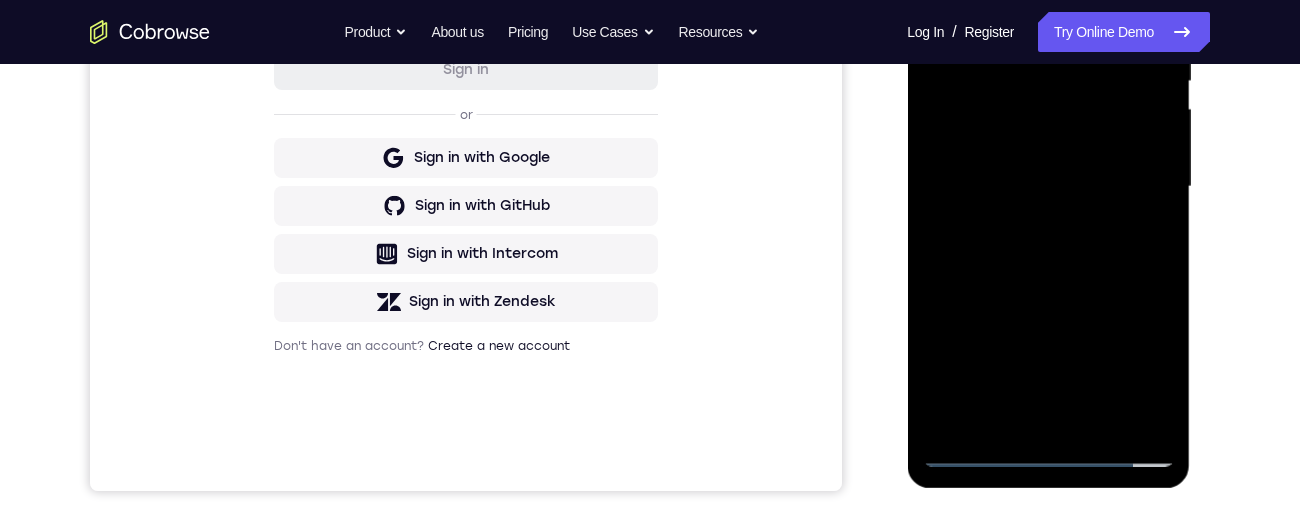 scroll, scrollTop: 315, scrollLeft: 0, axis: vertical 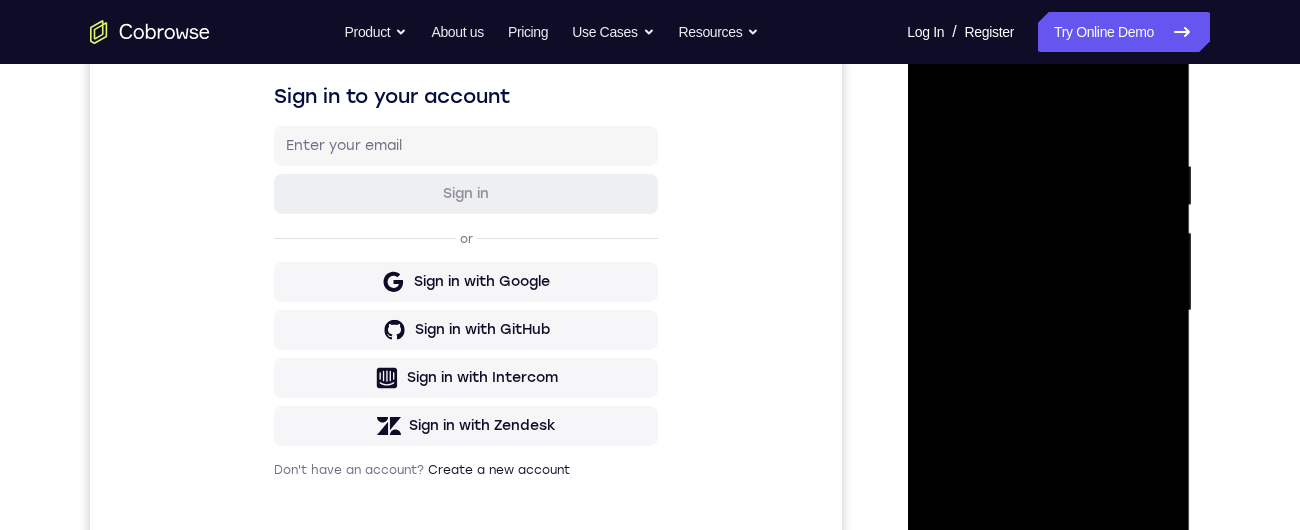 click at bounding box center [1048, 311] 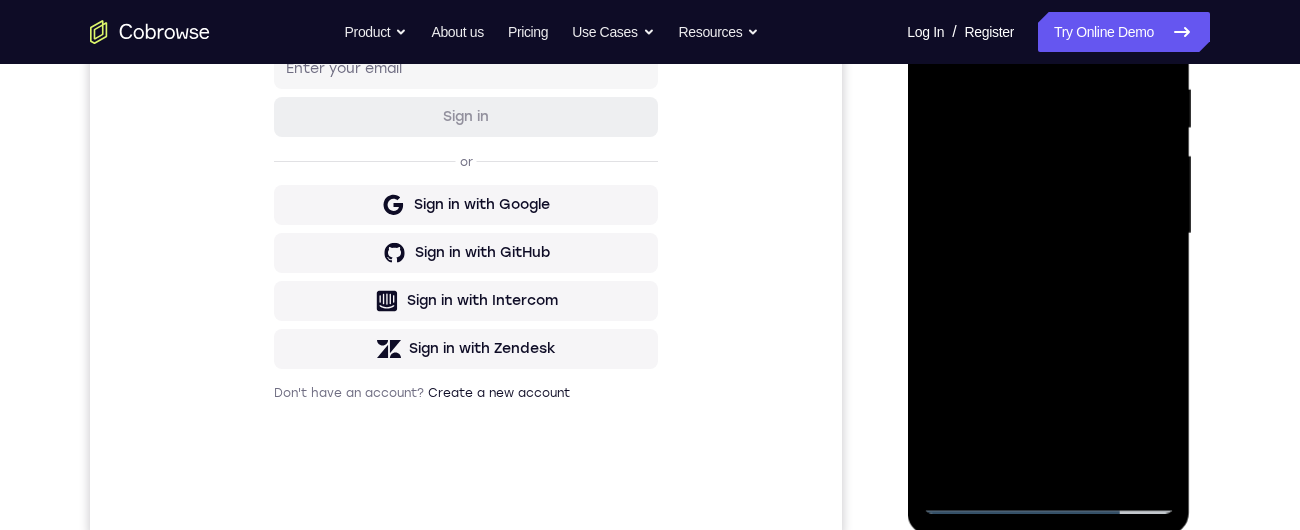 scroll, scrollTop: 302, scrollLeft: 0, axis: vertical 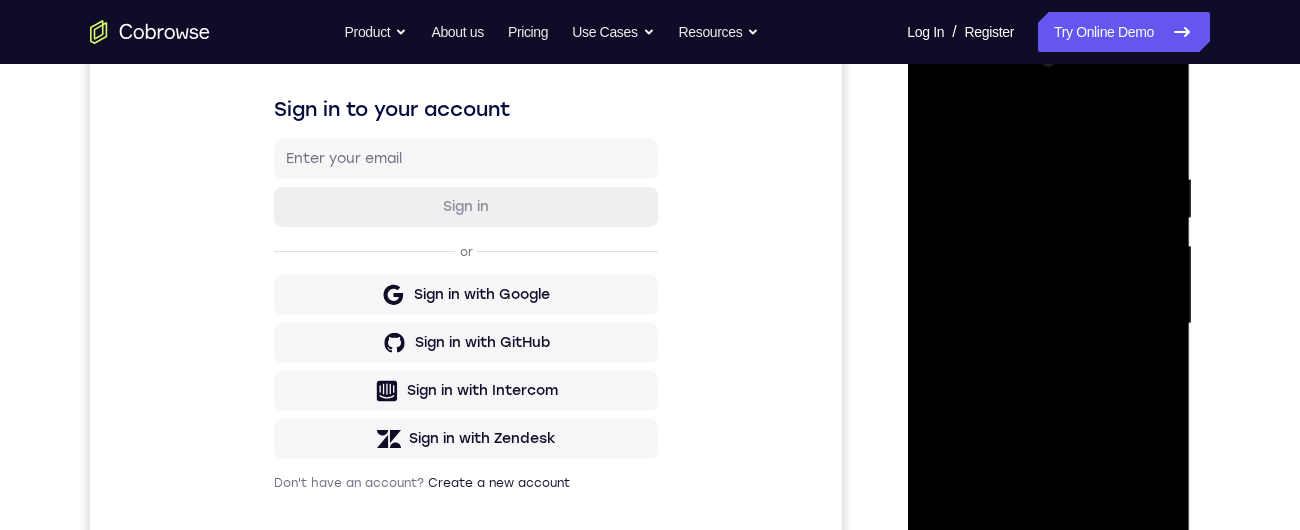 click at bounding box center [1048, 324] 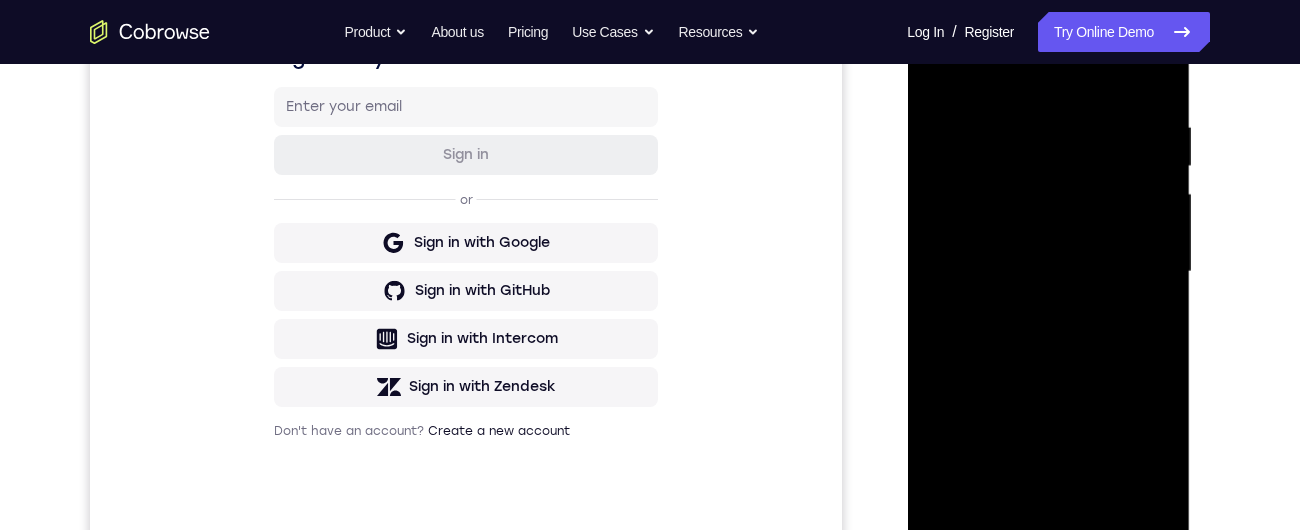 scroll, scrollTop: 313, scrollLeft: 0, axis: vertical 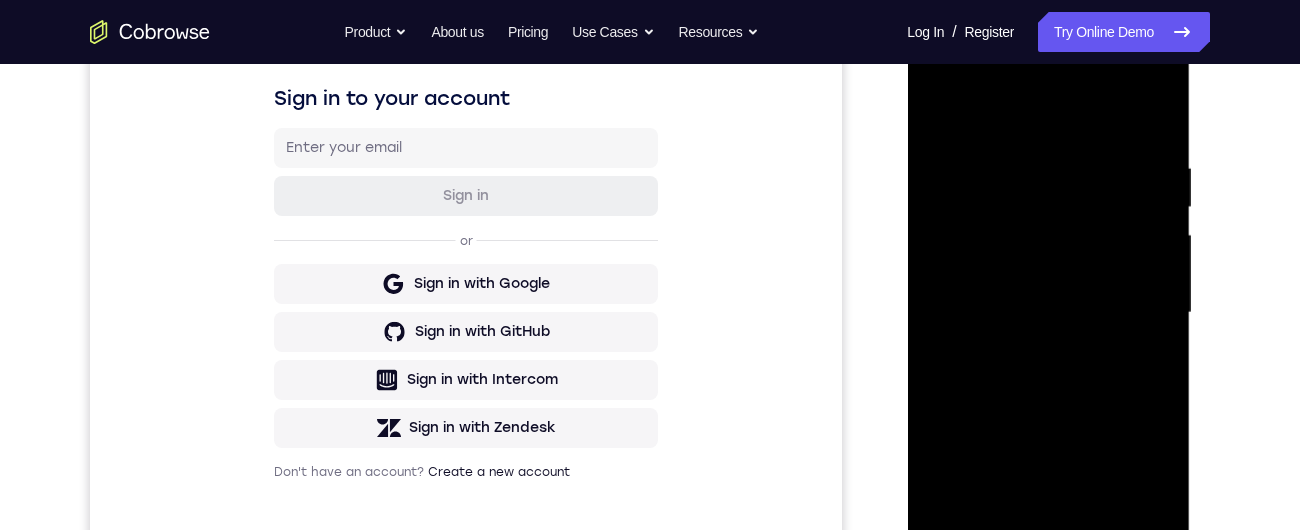 click at bounding box center [1048, 313] 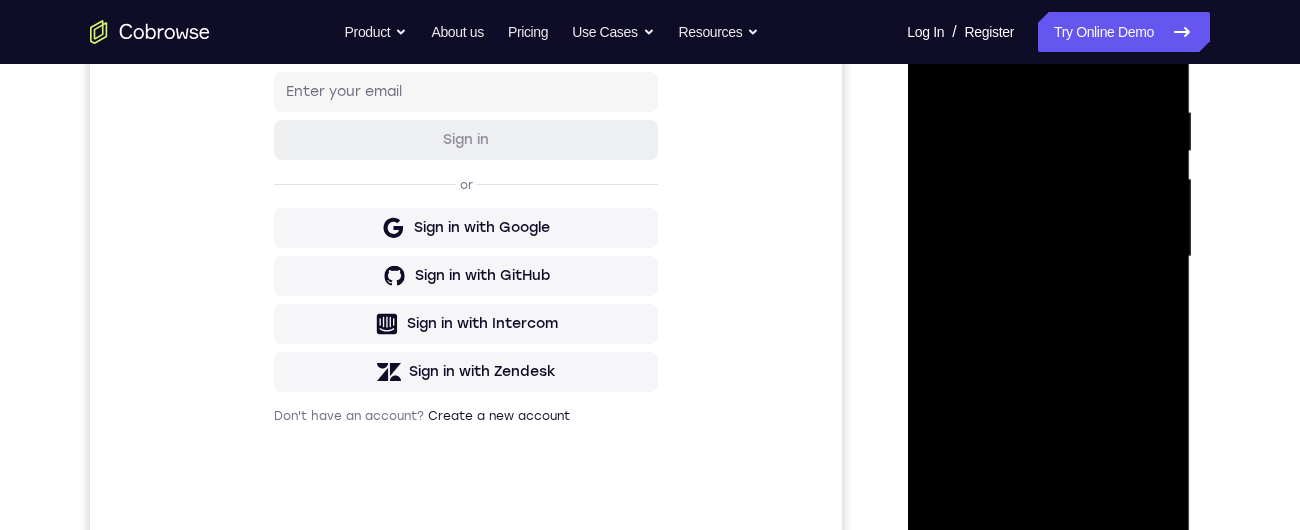 click at bounding box center (1048, 257) 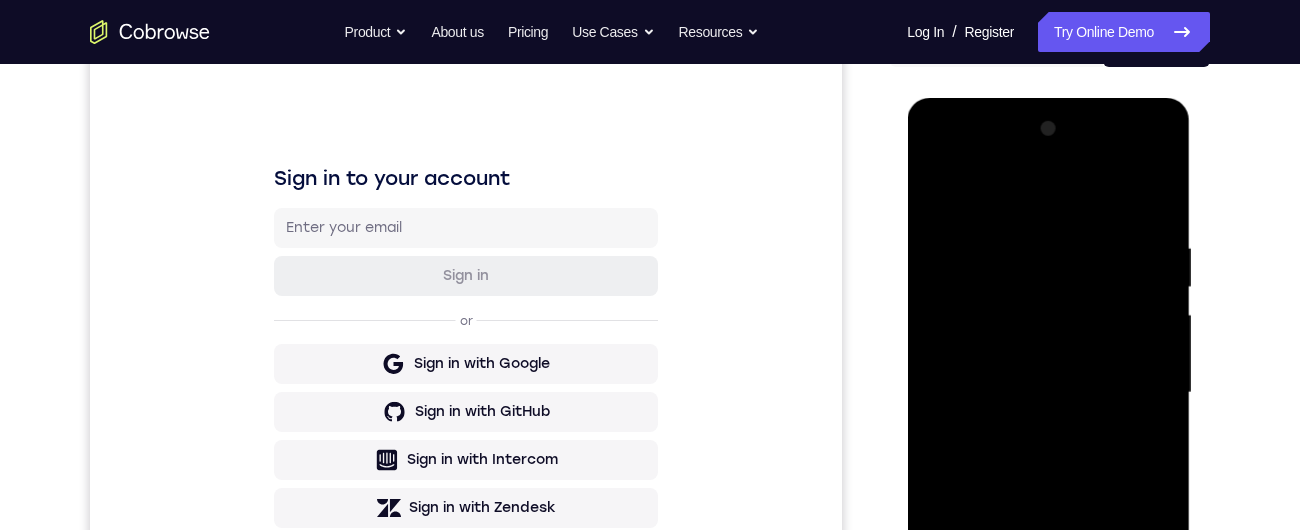 scroll, scrollTop: 227, scrollLeft: 0, axis: vertical 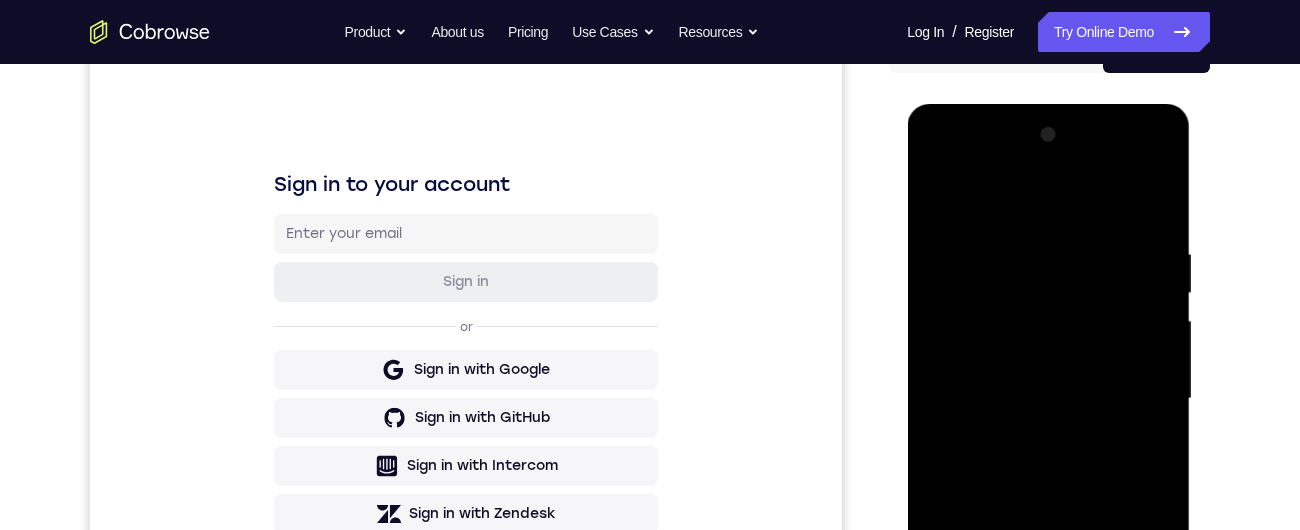 click at bounding box center (1048, 399) 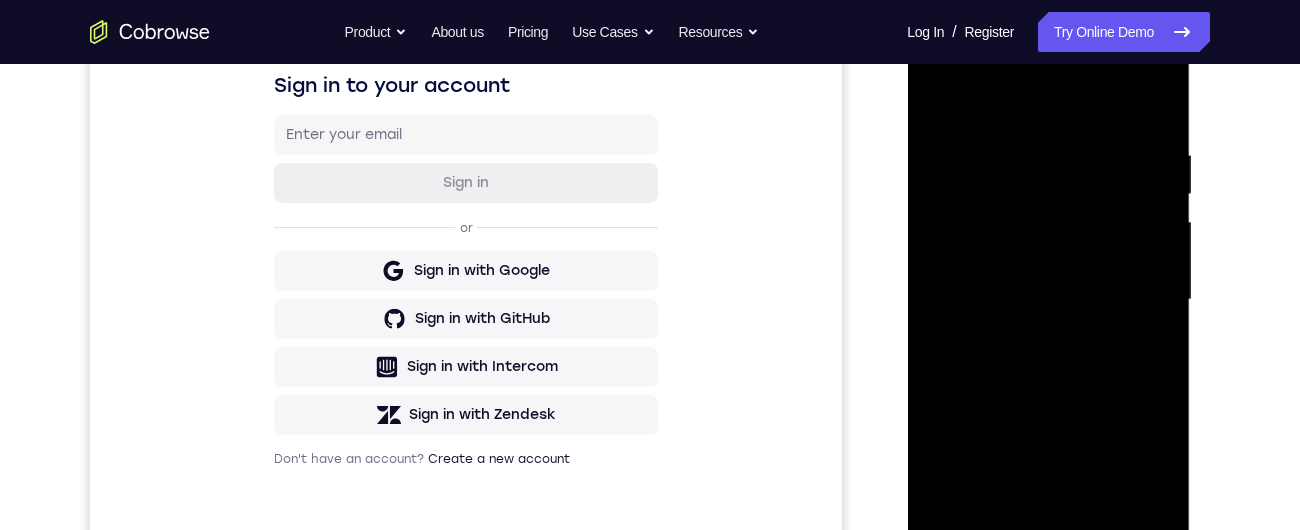 click at bounding box center (1048, 300) 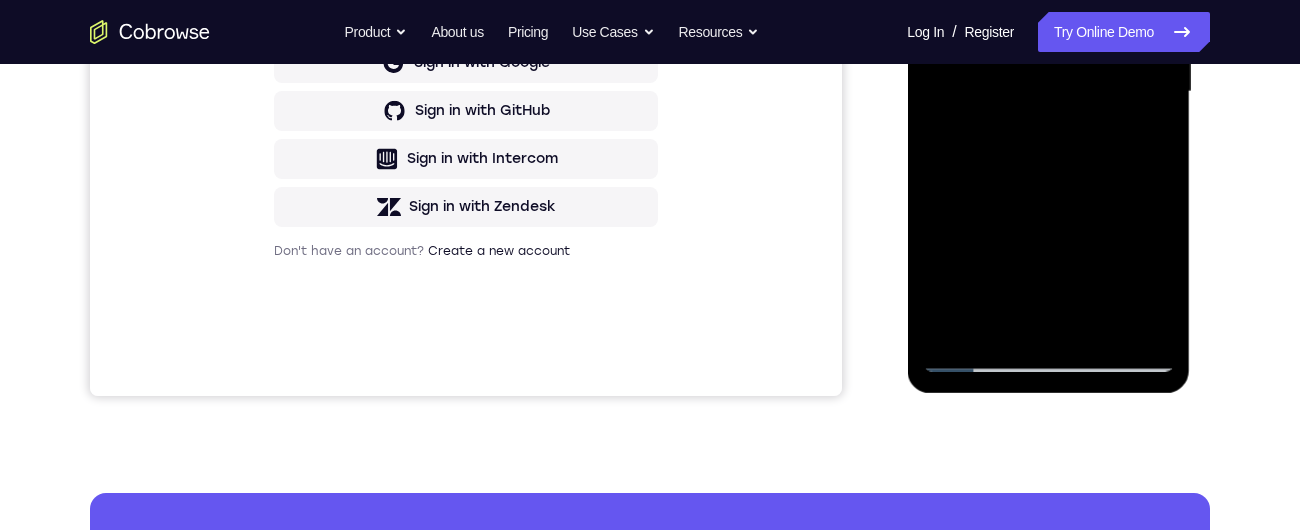 scroll, scrollTop: 230, scrollLeft: 0, axis: vertical 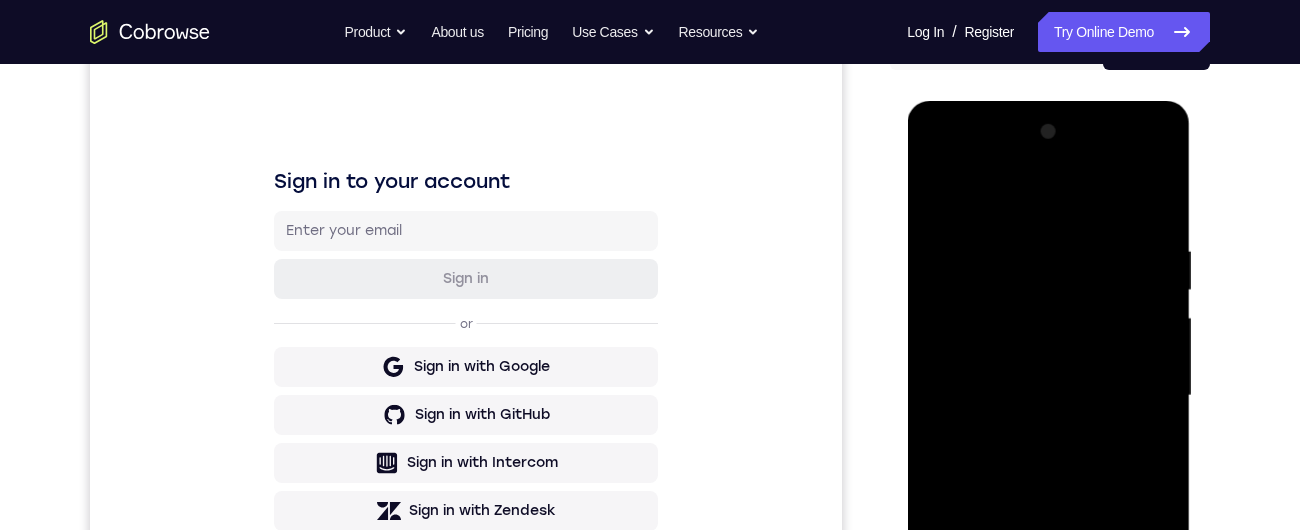 click at bounding box center [1048, 396] 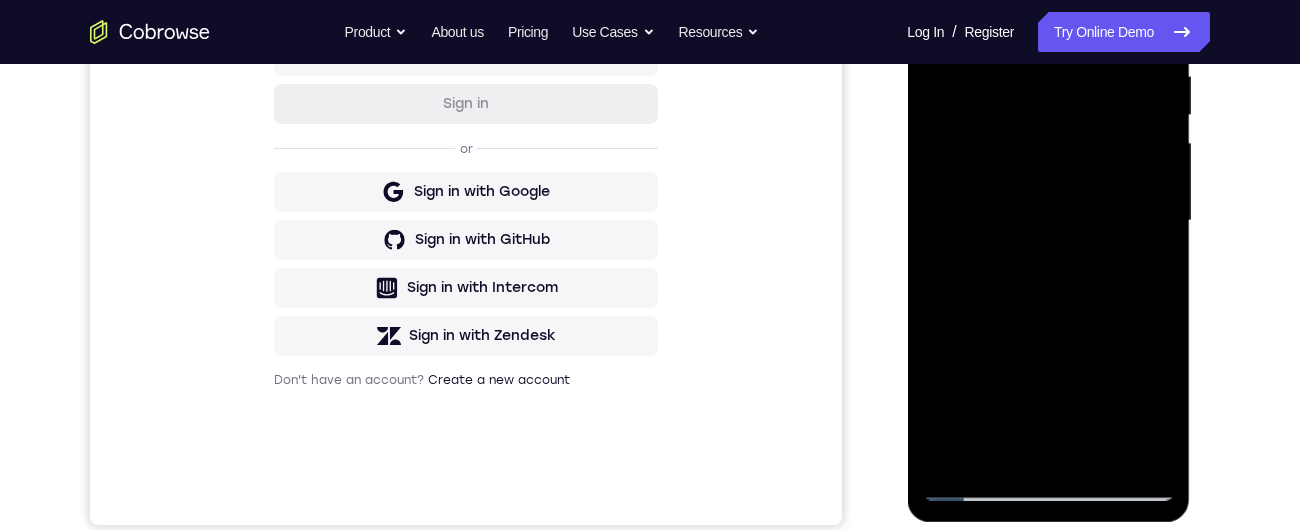 click at bounding box center (1048, 221) 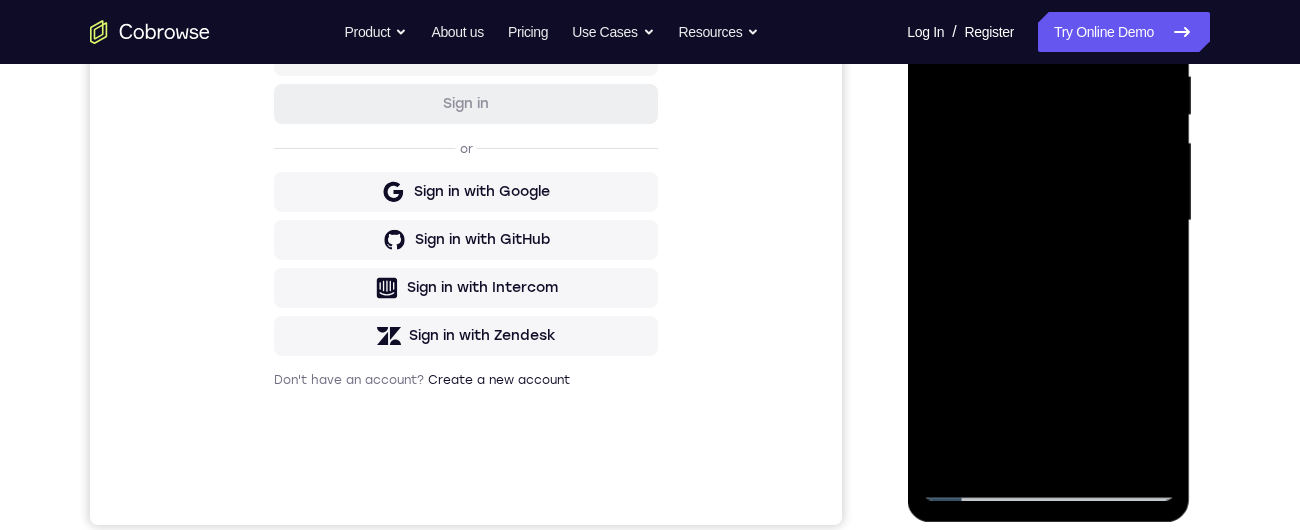 click at bounding box center (1048, 221) 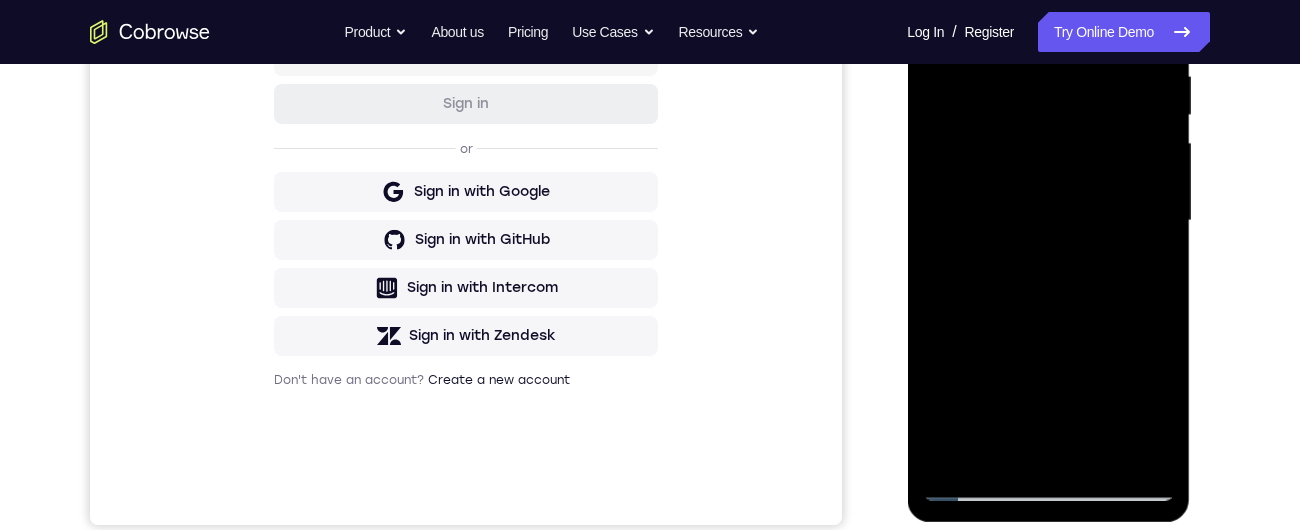 click at bounding box center (1048, 221) 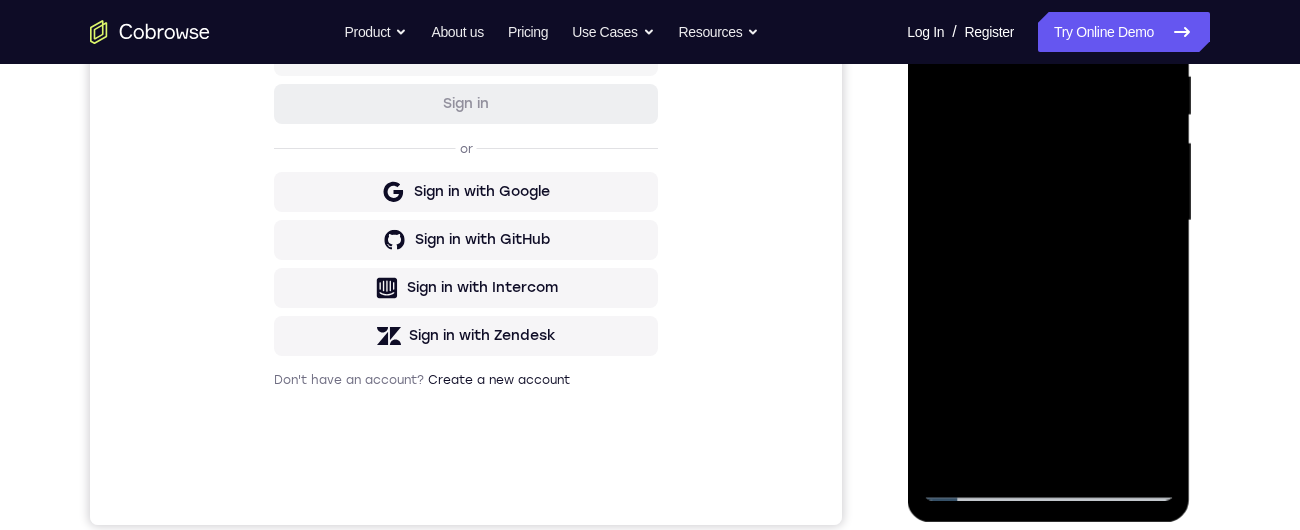 scroll, scrollTop: 402, scrollLeft: 0, axis: vertical 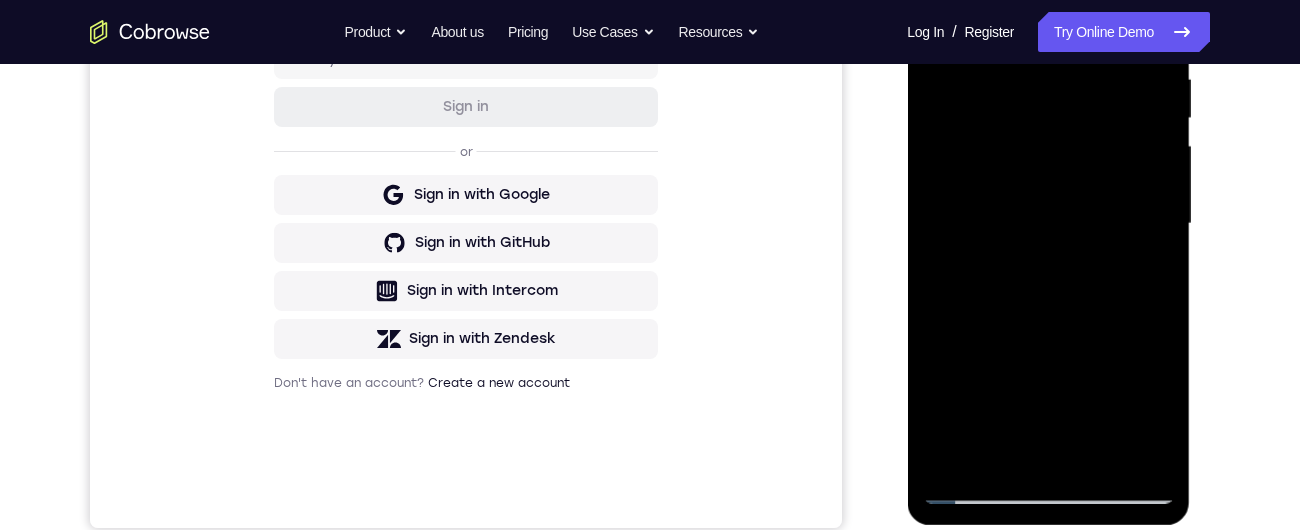 click at bounding box center [1048, 224] 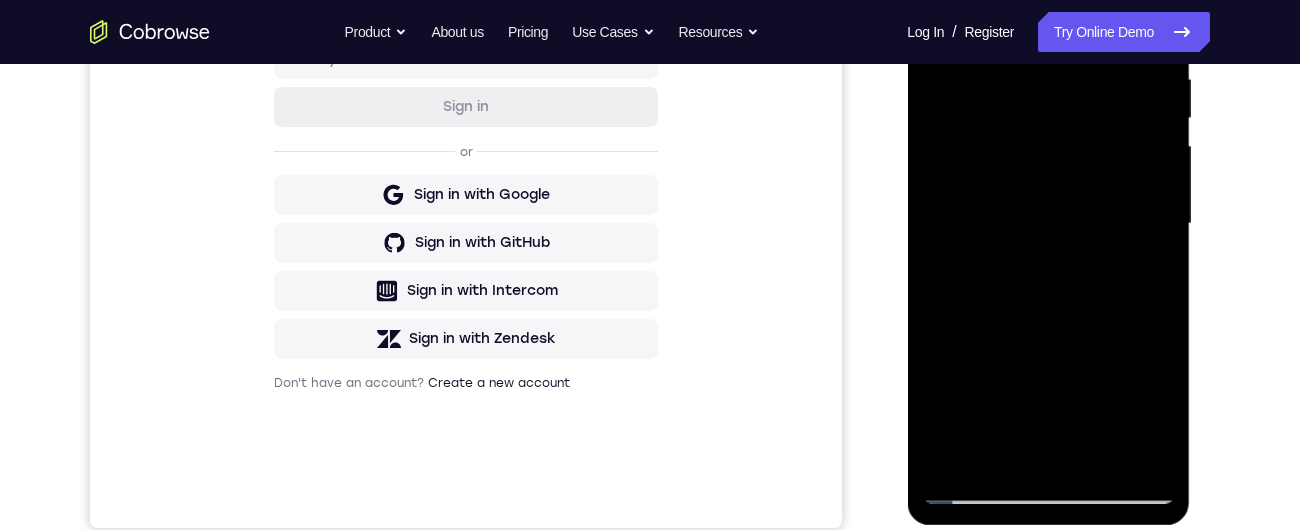 click at bounding box center (1048, 224) 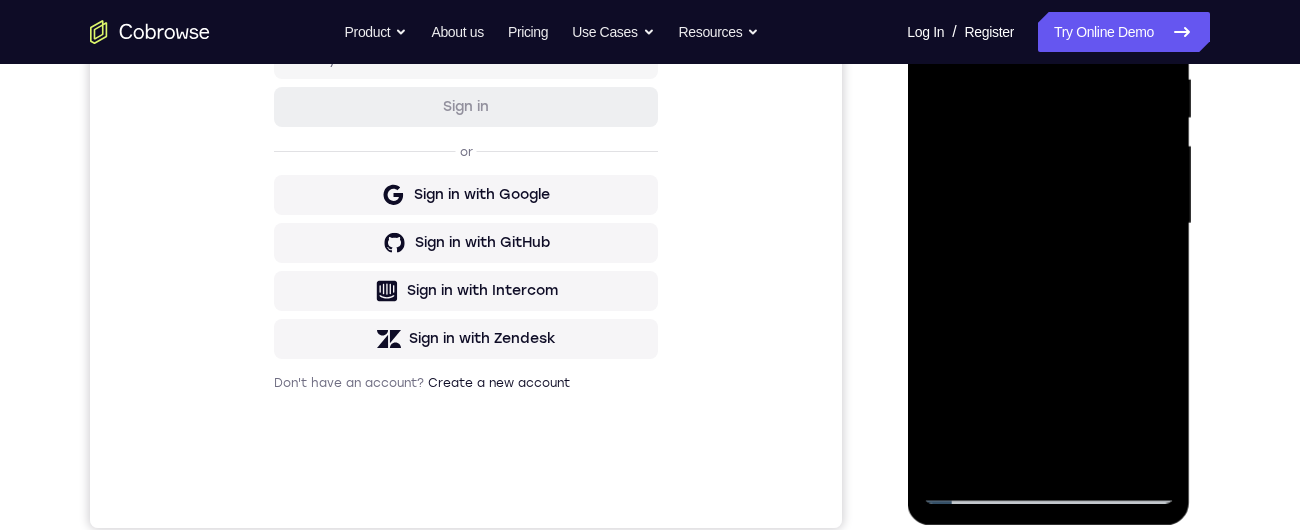 click at bounding box center [1048, 224] 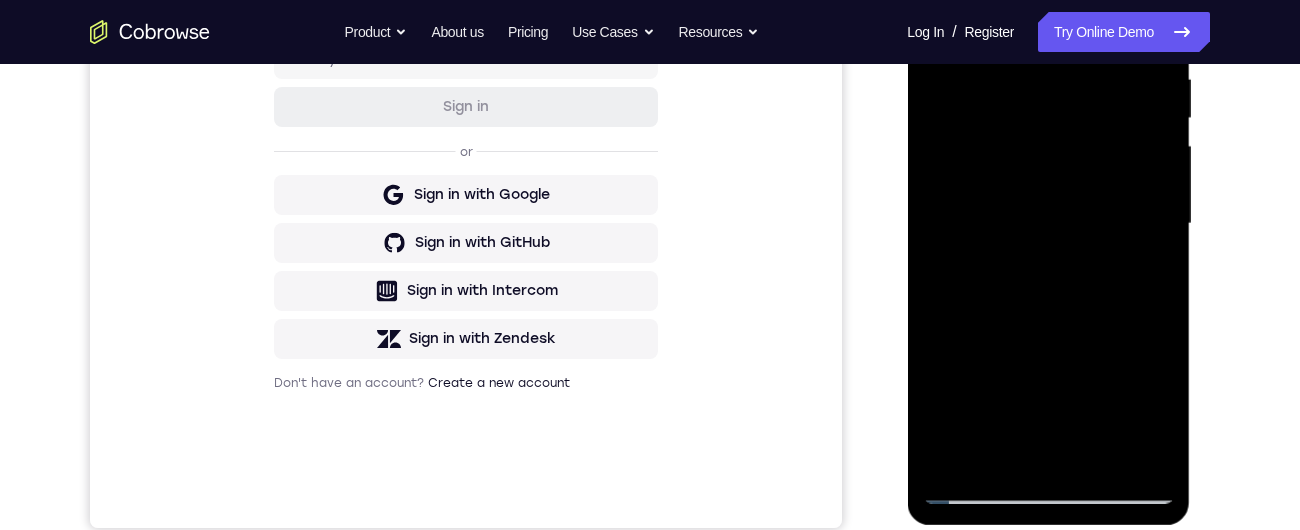 click at bounding box center [1048, 224] 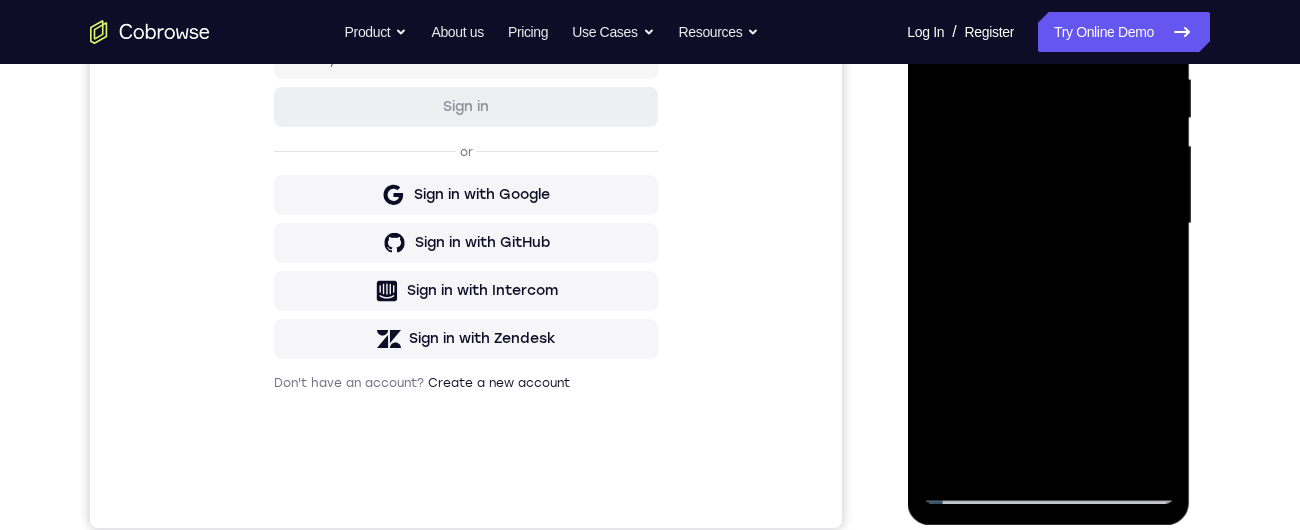 click at bounding box center [1048, 224] 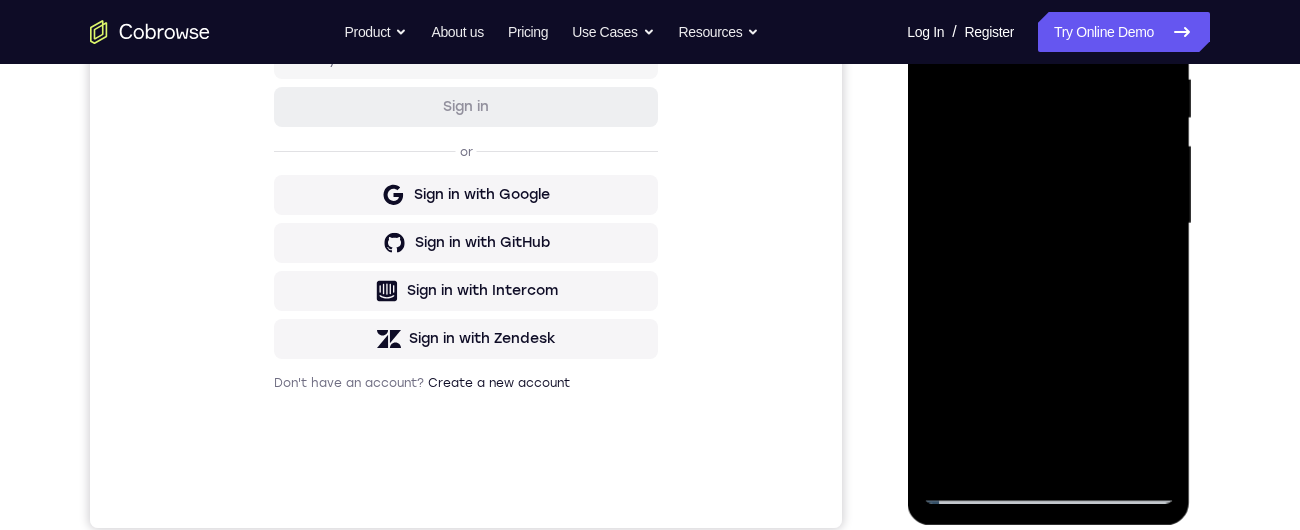 click at bounding box center [1048, 224] 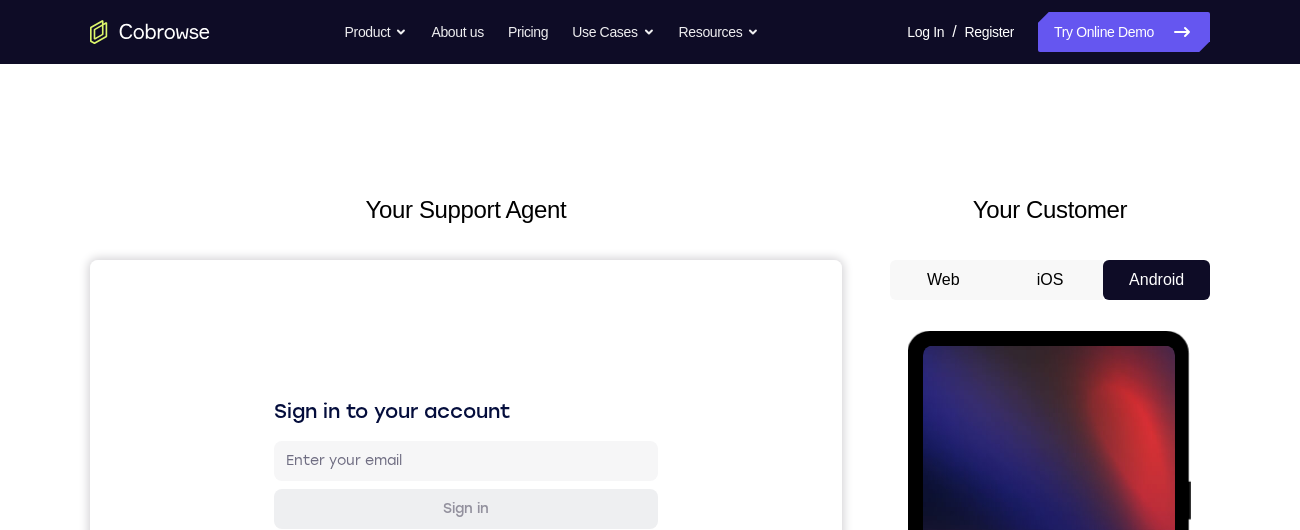 scroll, scrollTop: 305, scrollLeft: 0, axis: vertical 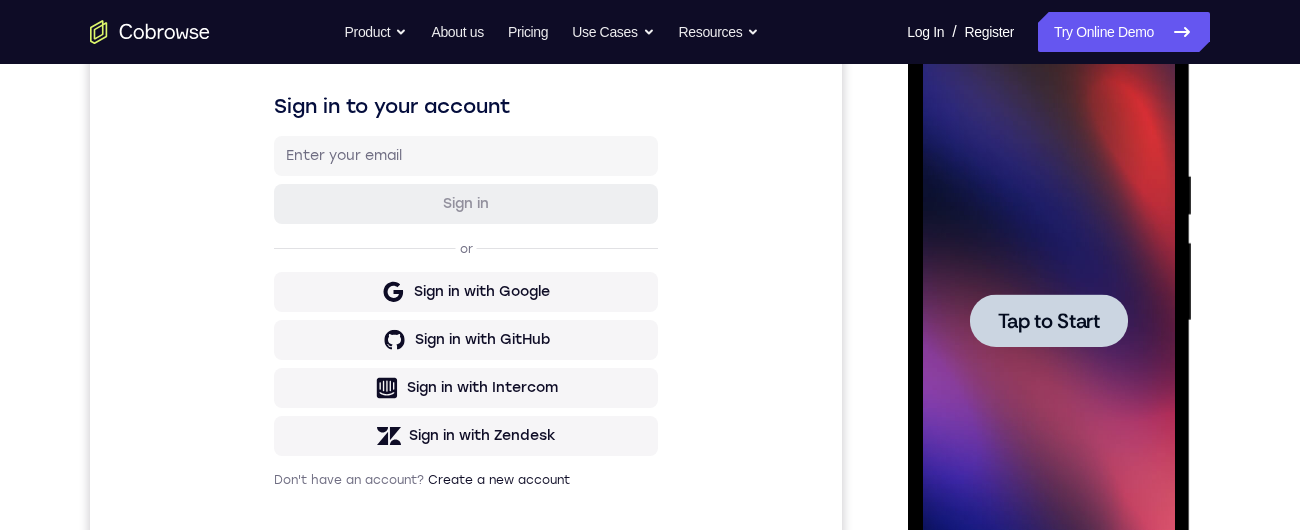 click at bounding box center [1048, 320] 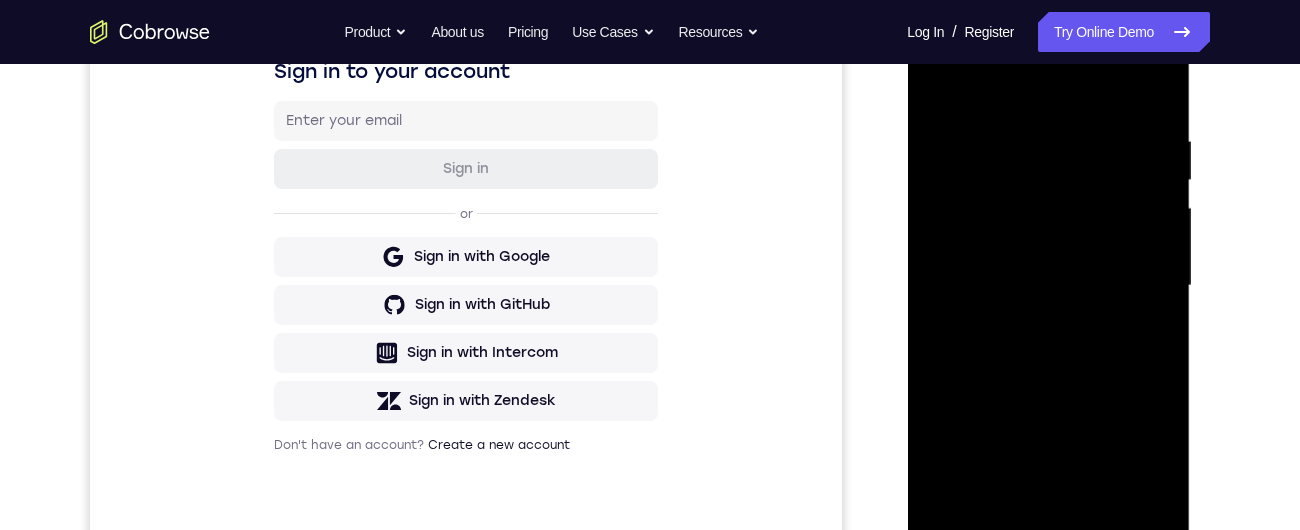 scroll, scrollTop: 393, scrollLeft: 0, axis: vertical 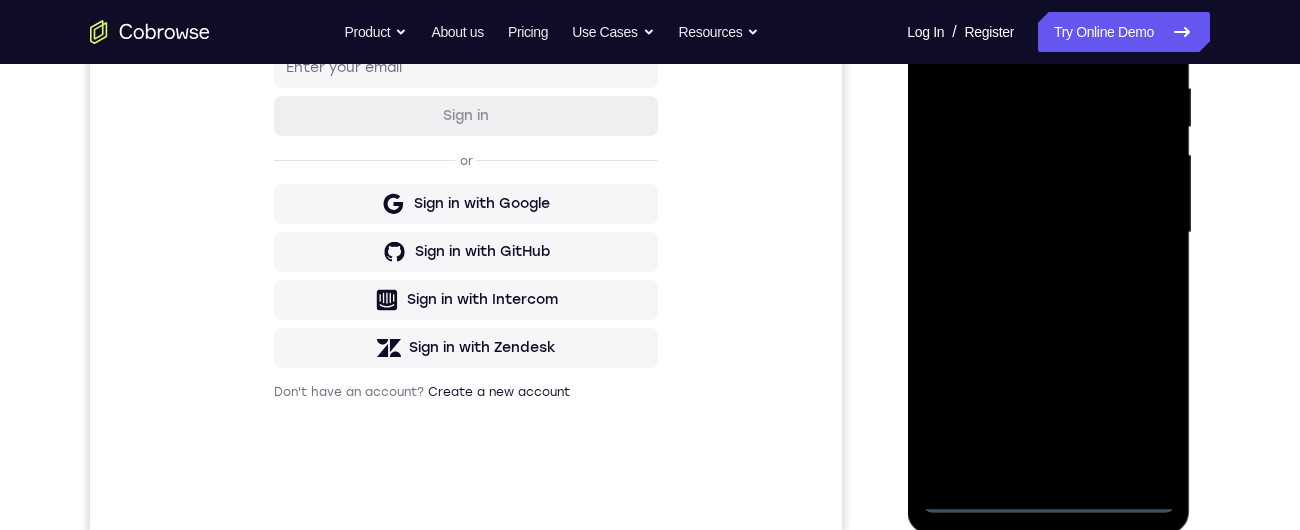 click at bounding box center [1048, 233] 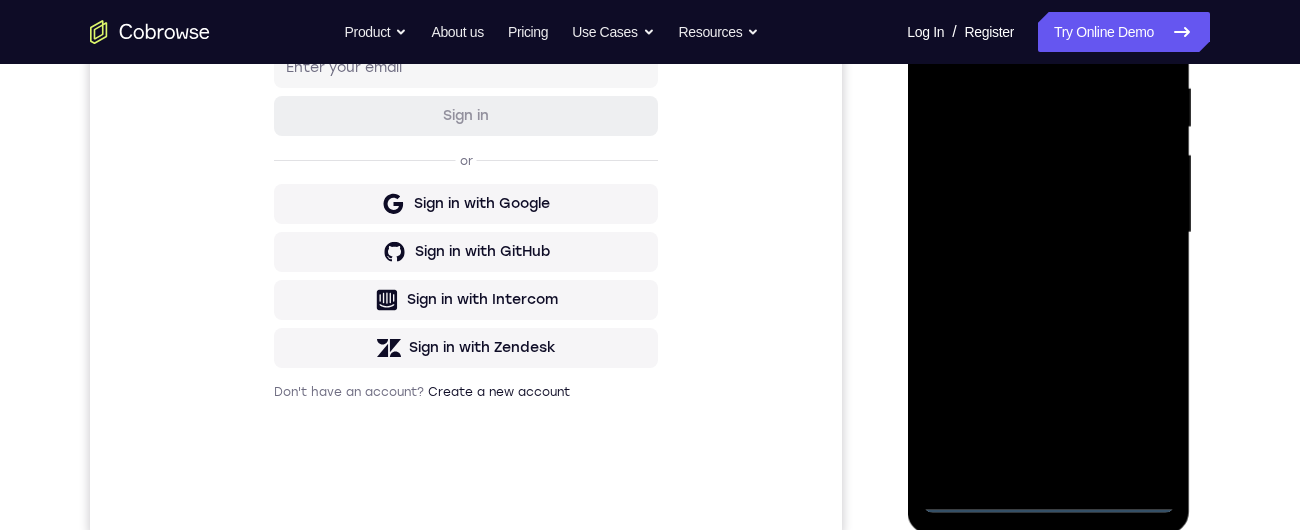 click at bounding box center [1048, 233] 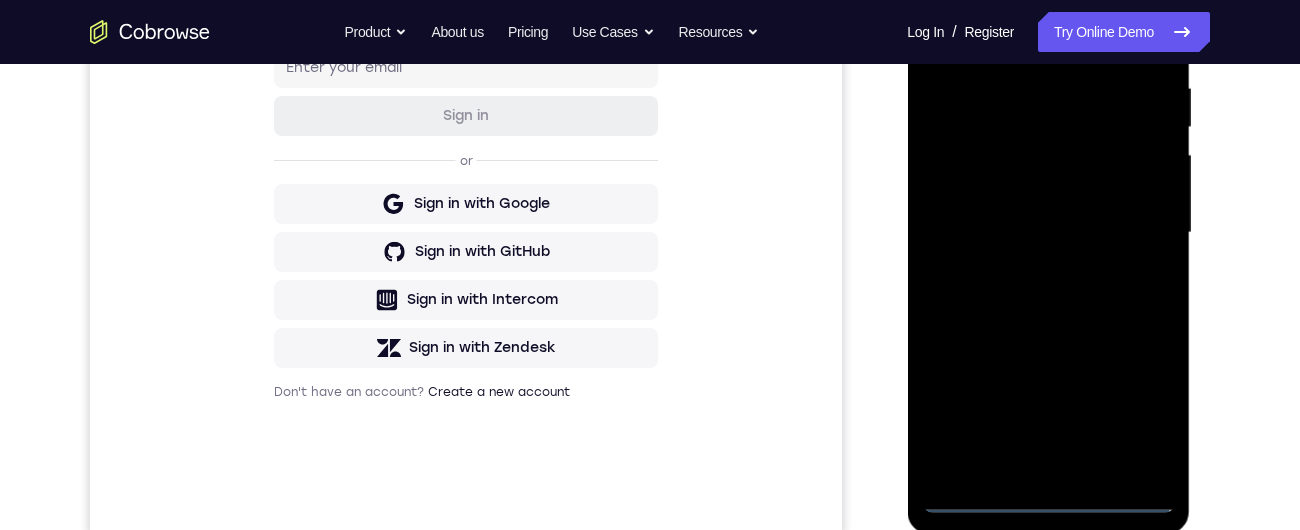 click at bounding box center [1048, 233] 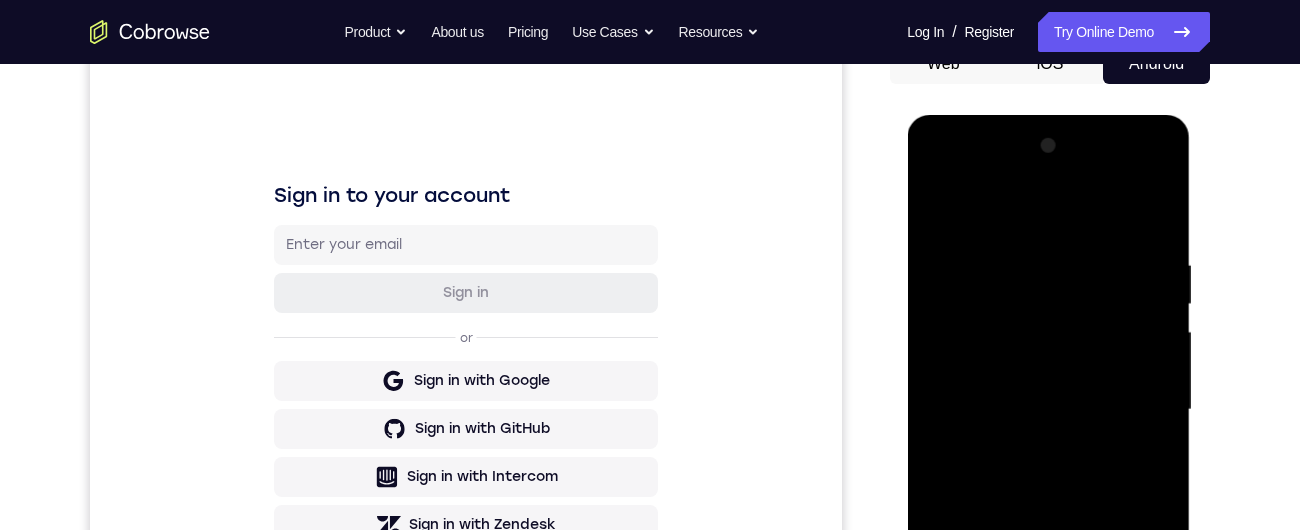 click at bounding box center (1048, 410) 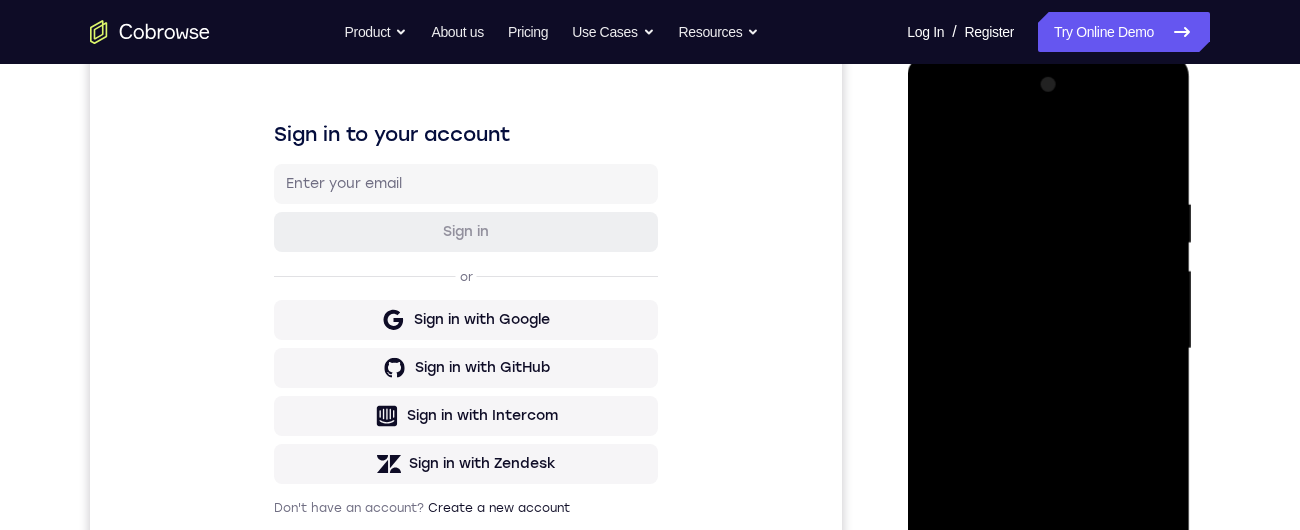 click at bounding box center [1048, 349] 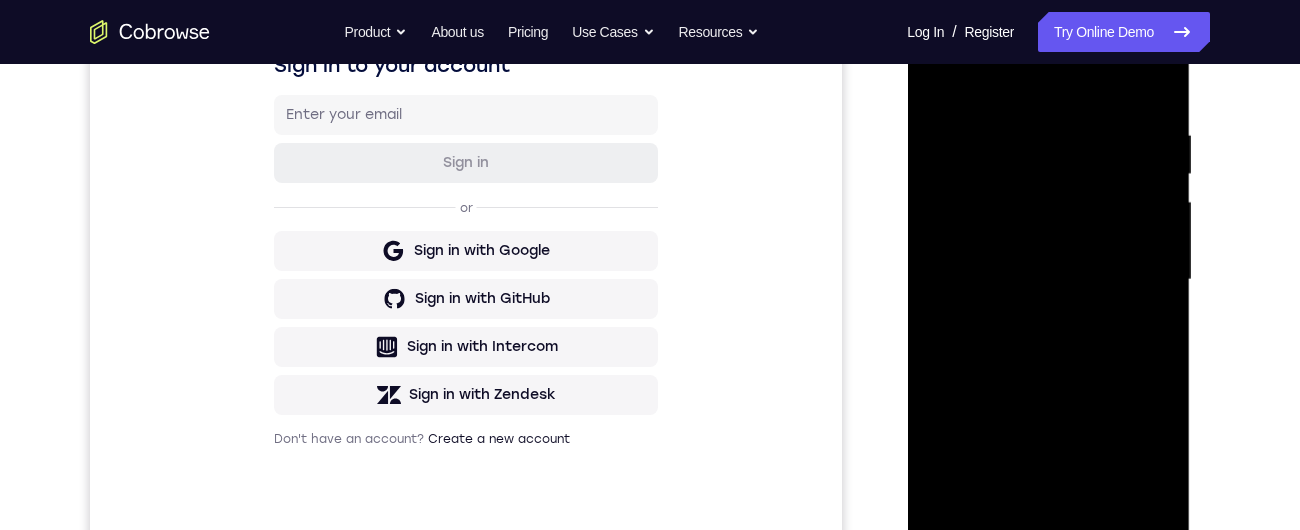 click at bounding box center [1048, 280] 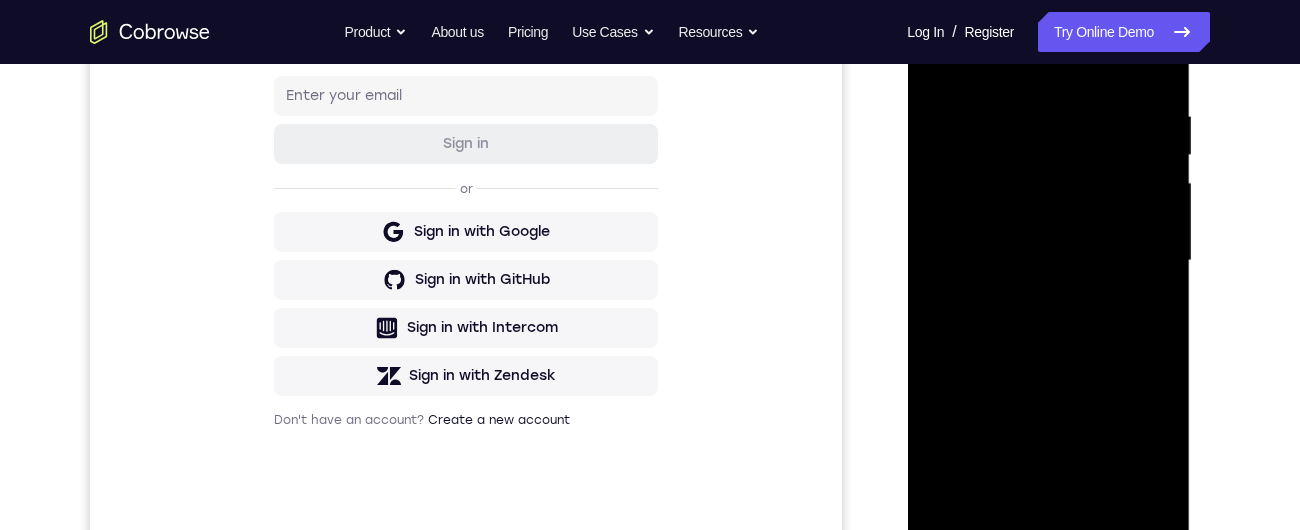 scroll, scrollTop: 303, scrollLeft: 0, axis: vertical 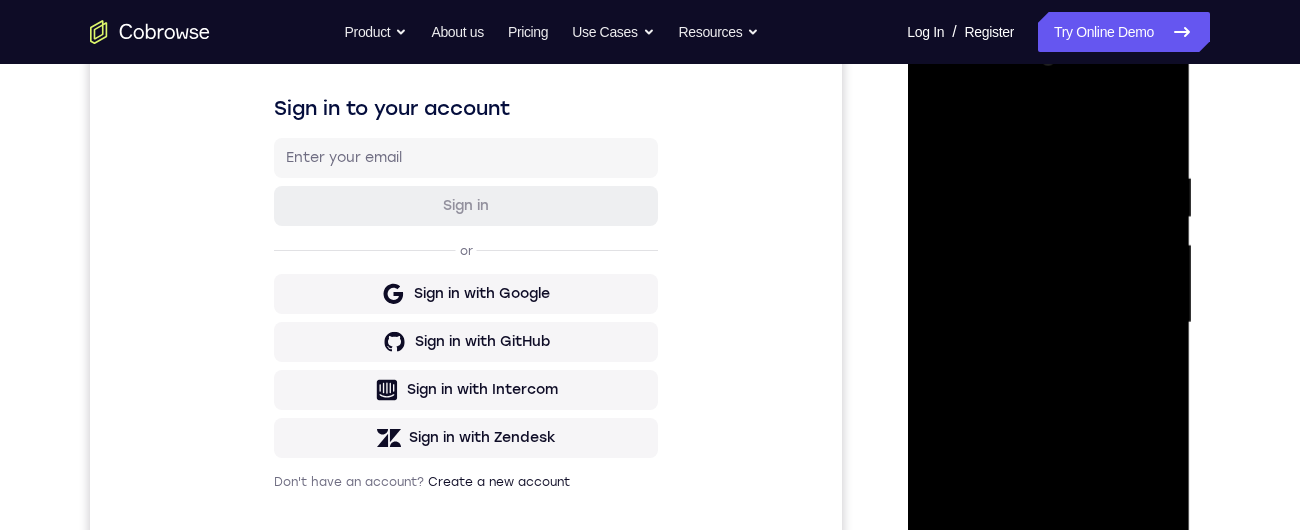click at bounding box center [1048, 323] 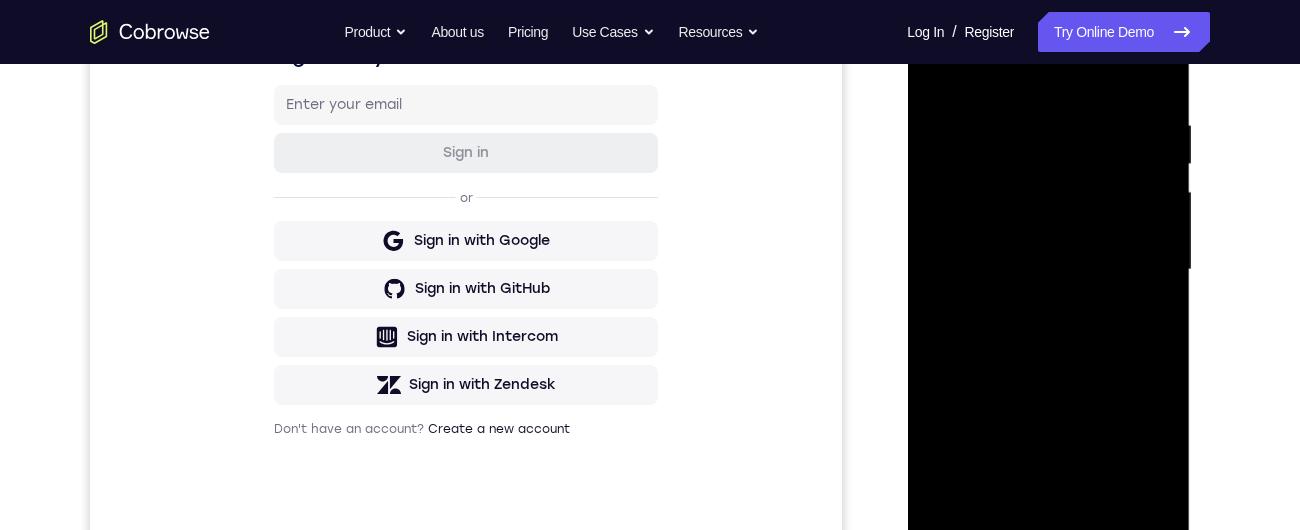 scroll, scrollTop: 367, scrollLeft: 0, axis: vertical 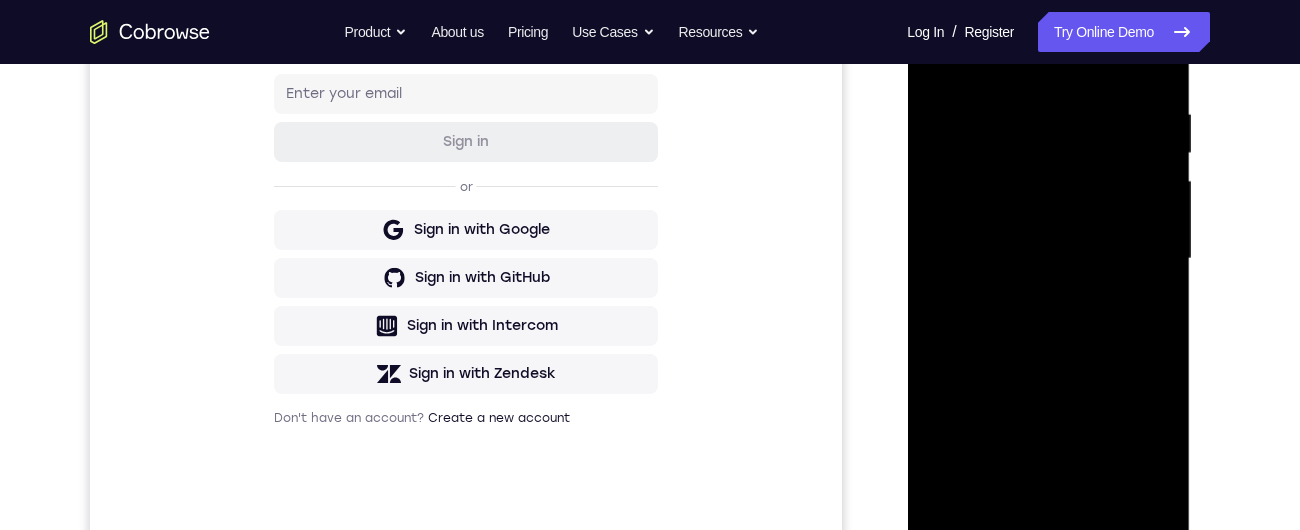 click at bounding box center [1048, 259] 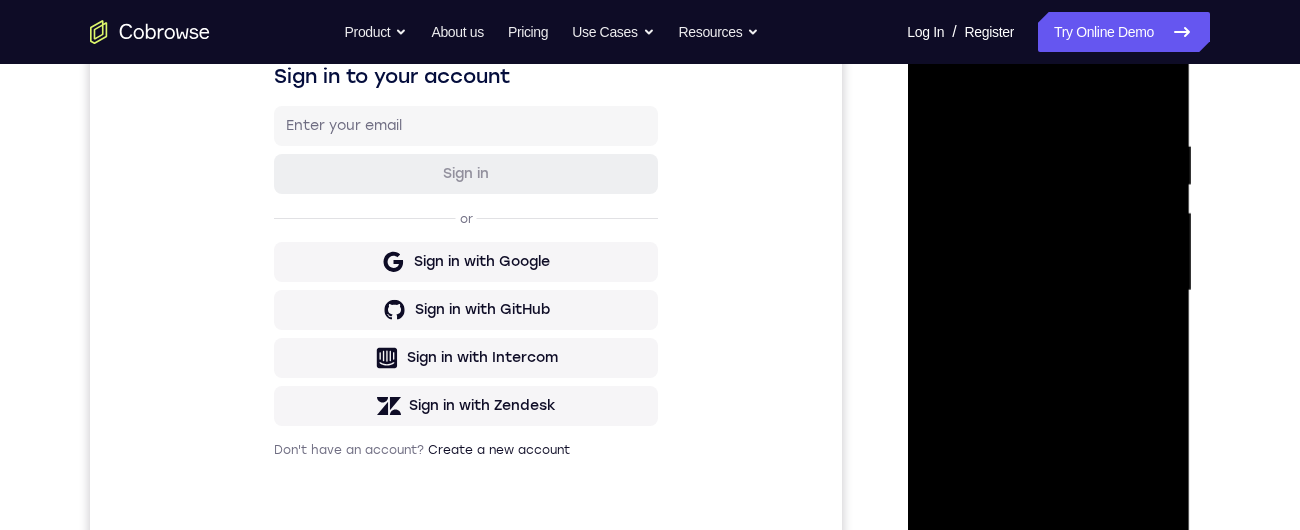 scroll, scrollTop: 0, scrollLeft: 0, axis: both 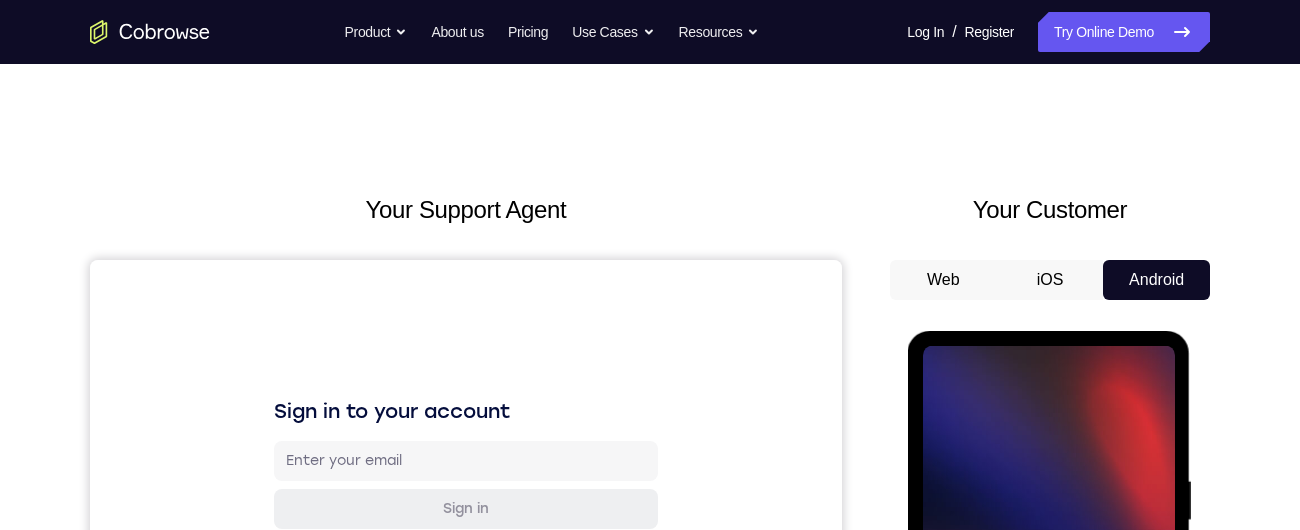 click on "Tap to Start" at bounding box center [1048, 626] 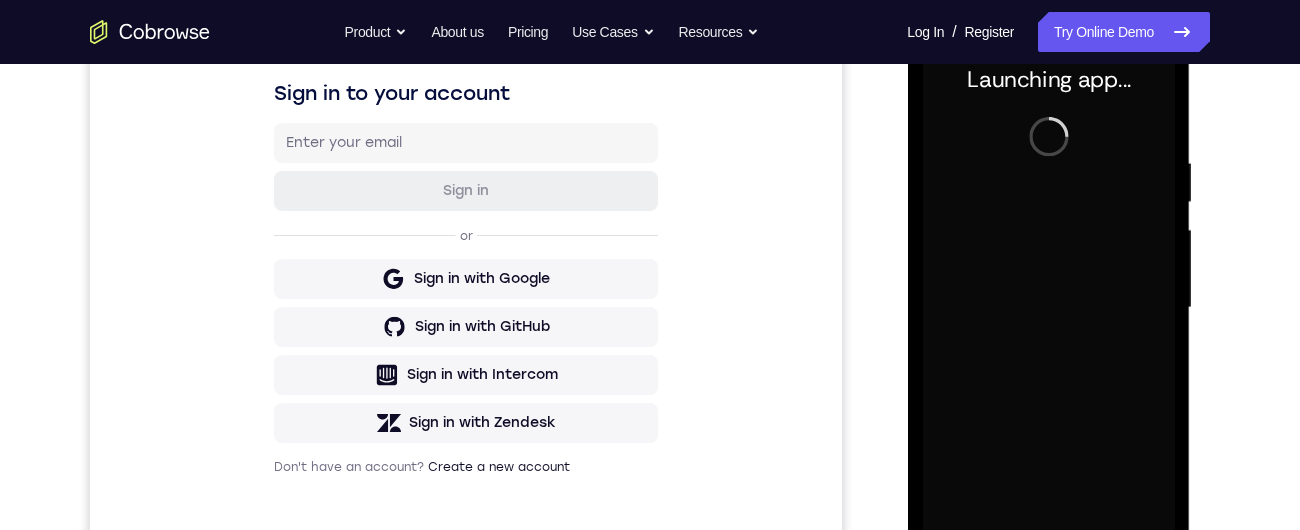 click 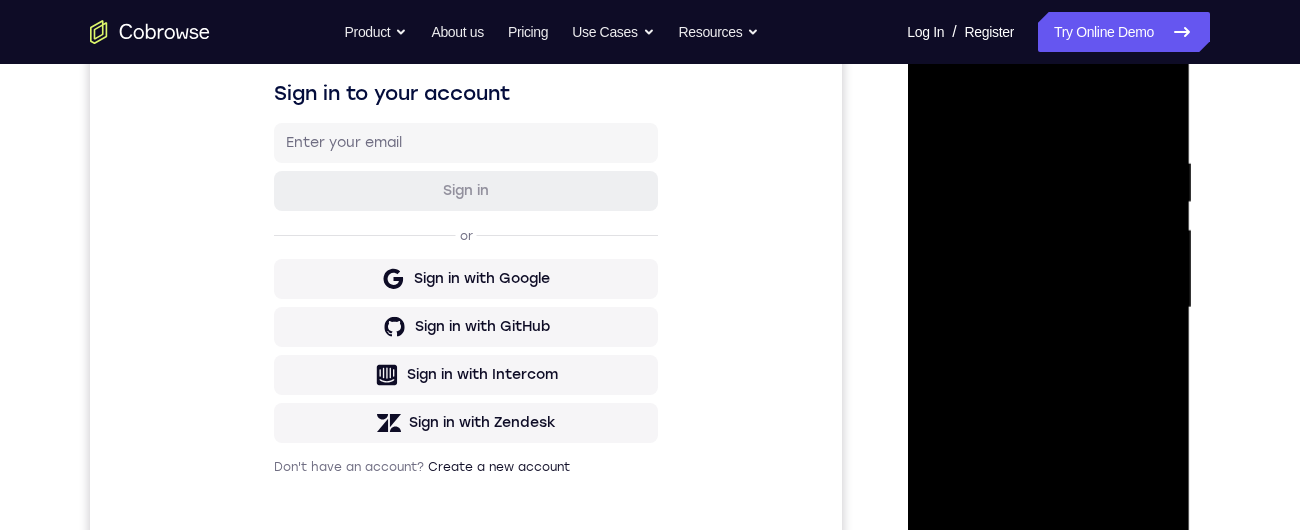 scroll, scrollTop: 430, scrollLeft: 0, axis: vertical 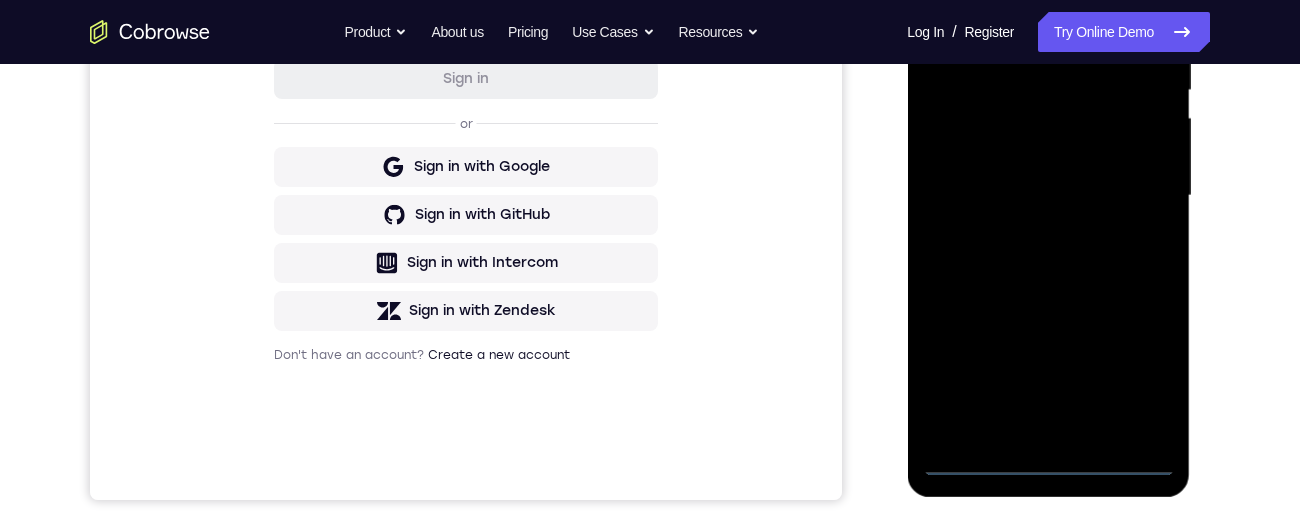 click at bounding box center (1048, 196) 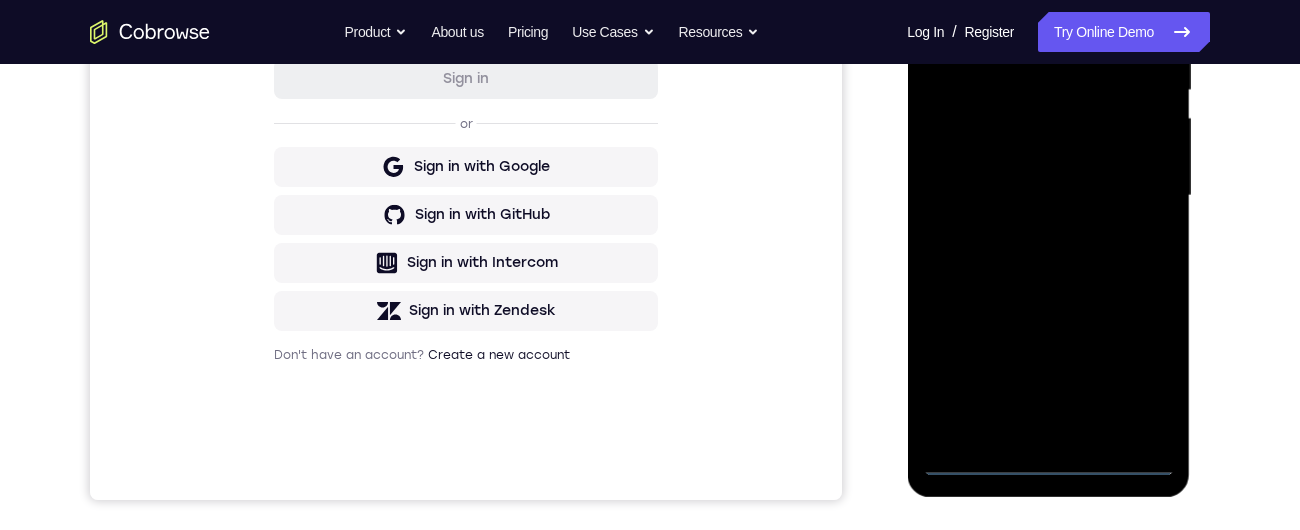 click at bounding box center (1048, 196) 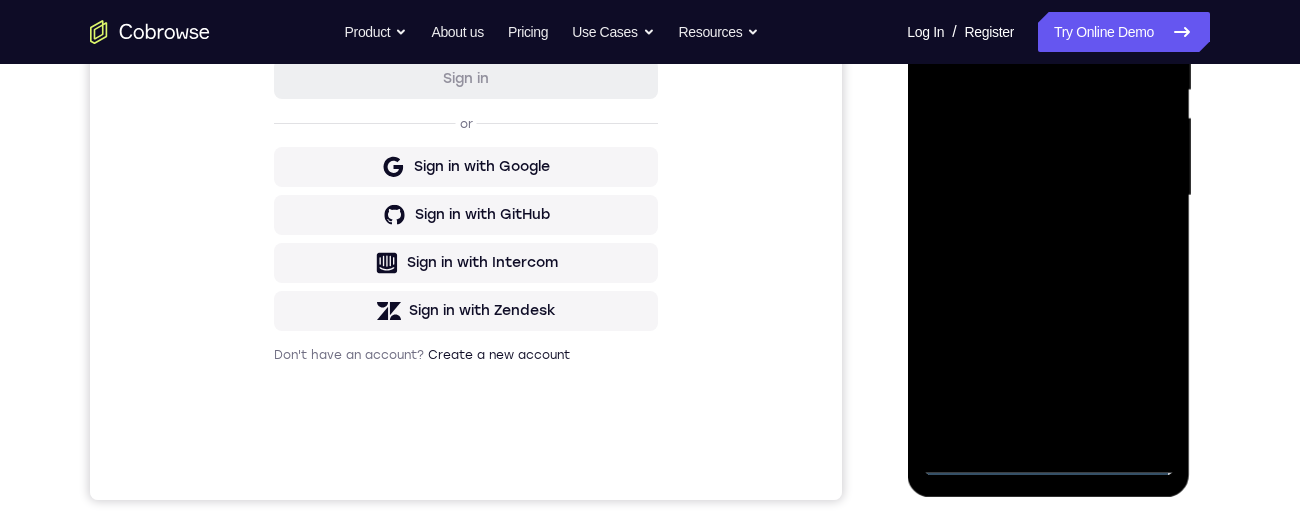 click at bounding box center (1048, 196) 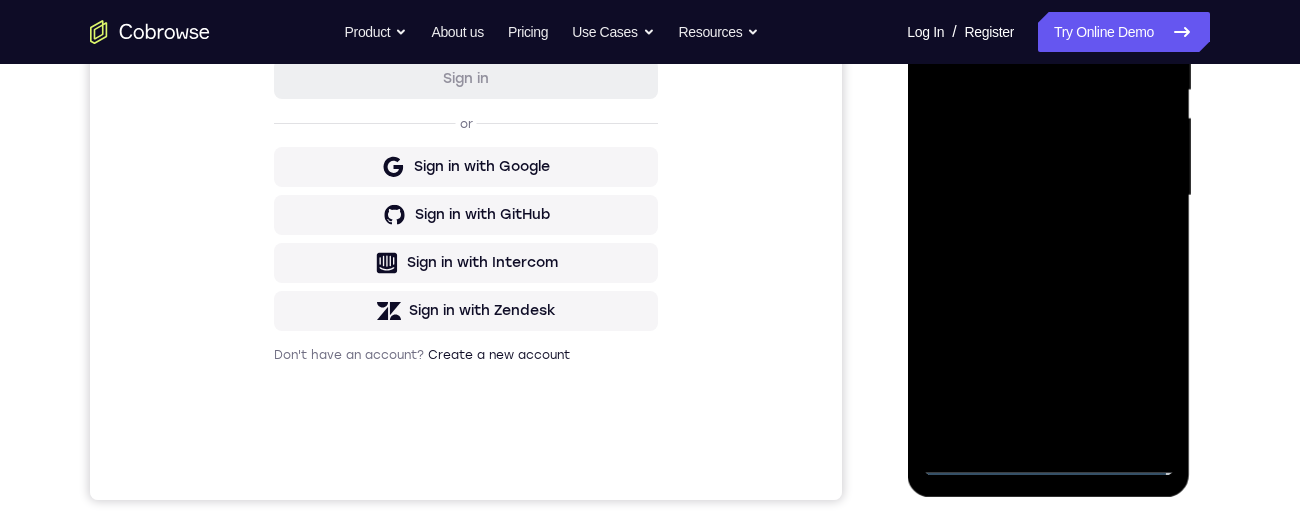 scroll, scrollTop: 242, scrollLeft: 0, axis: vertical 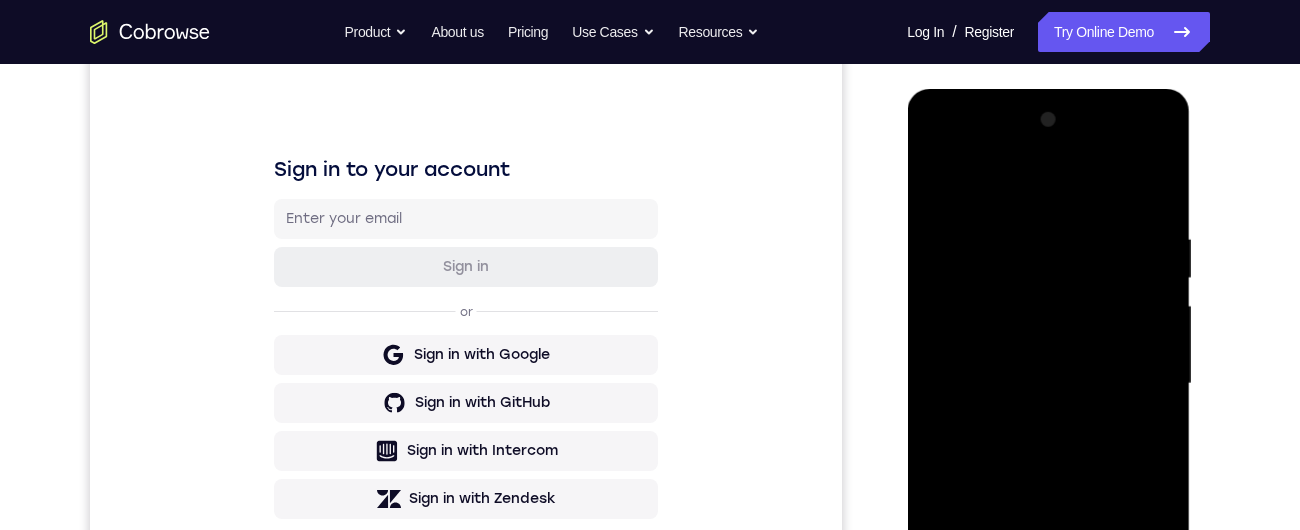 click at bounding box center (1048, 384) 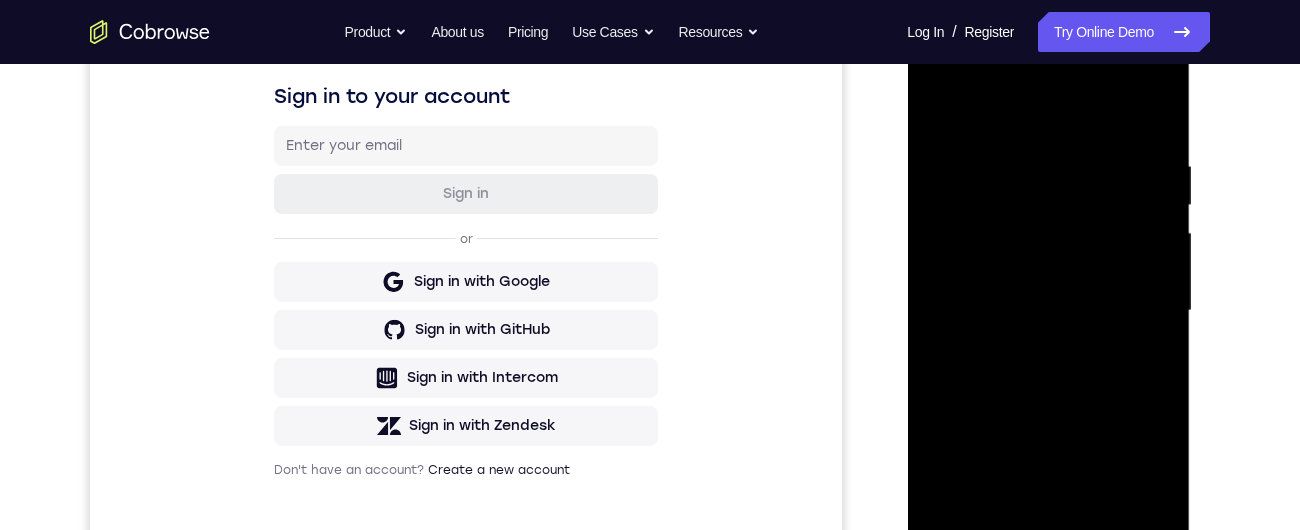 scroll, scrollTop: 358, scrollLeft: 0, axis: vertical 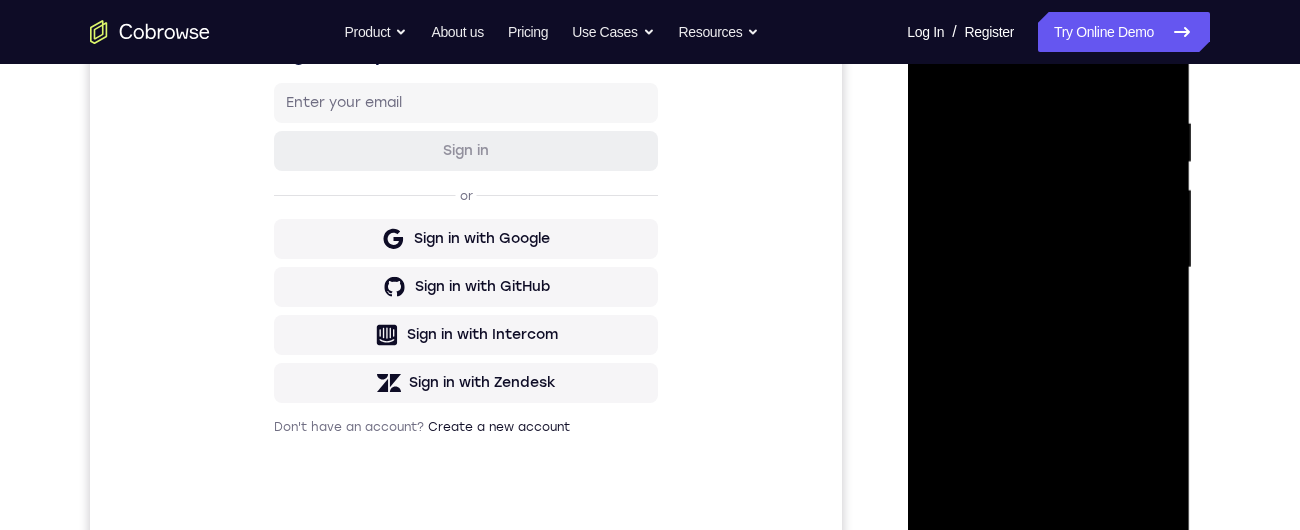 click at bounding box center (1048, 268) 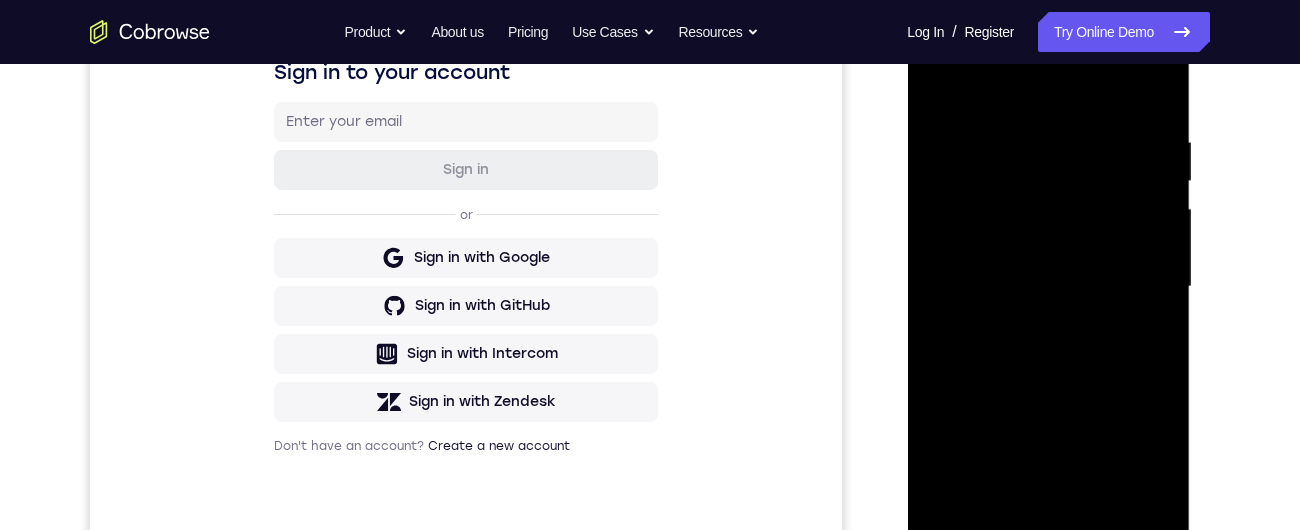 click at bounding box center (1048, 287) 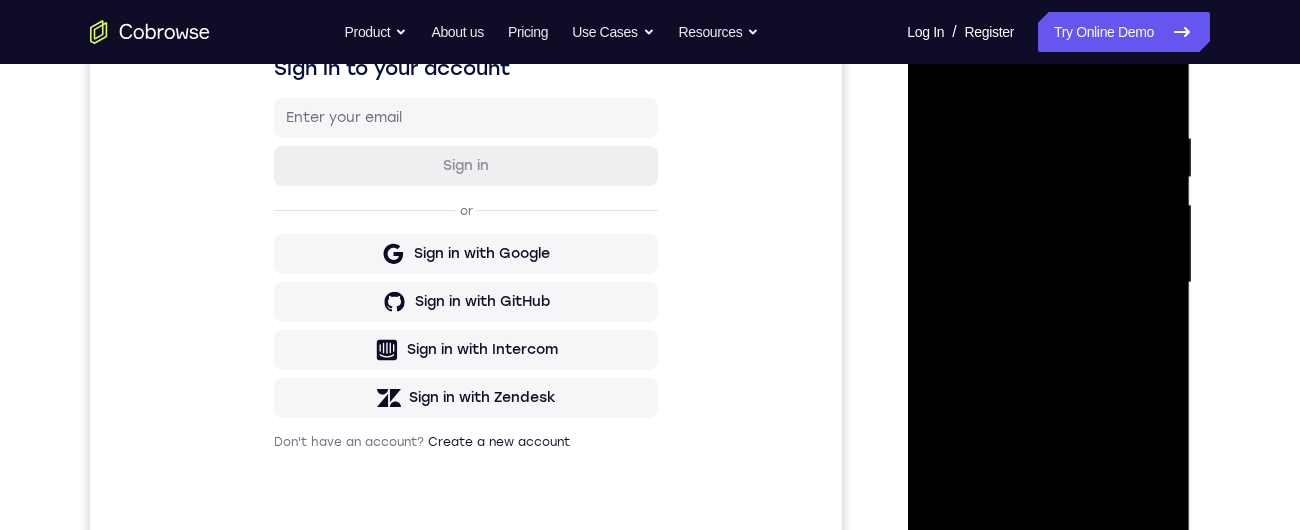 click at bounding box center (1048, 283) 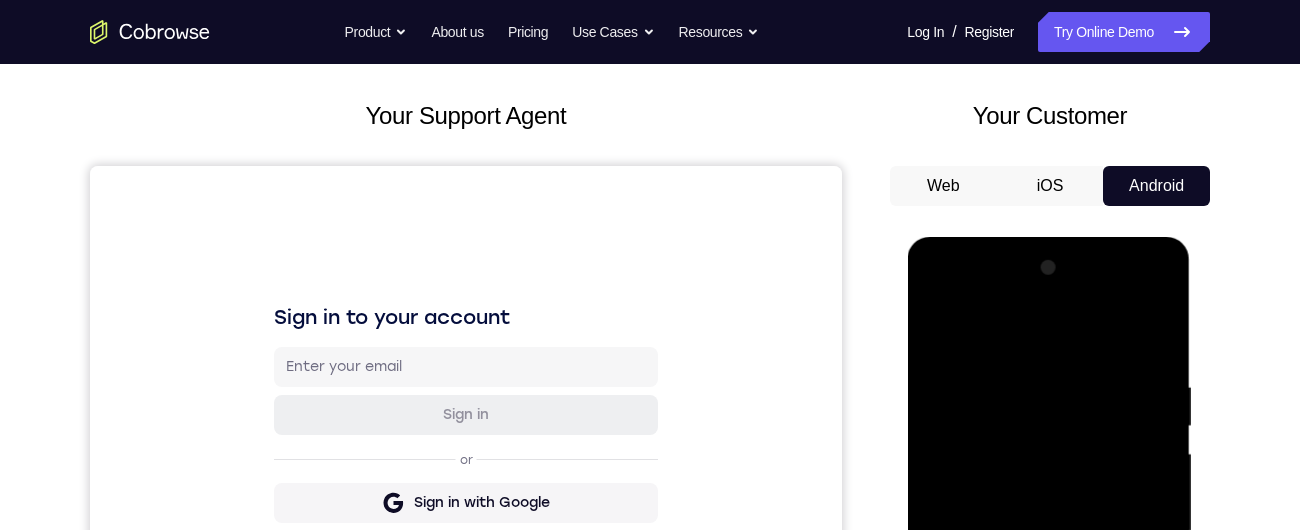 scroll, scrollTop: 269, scrollLeft: 0, axis: vertical 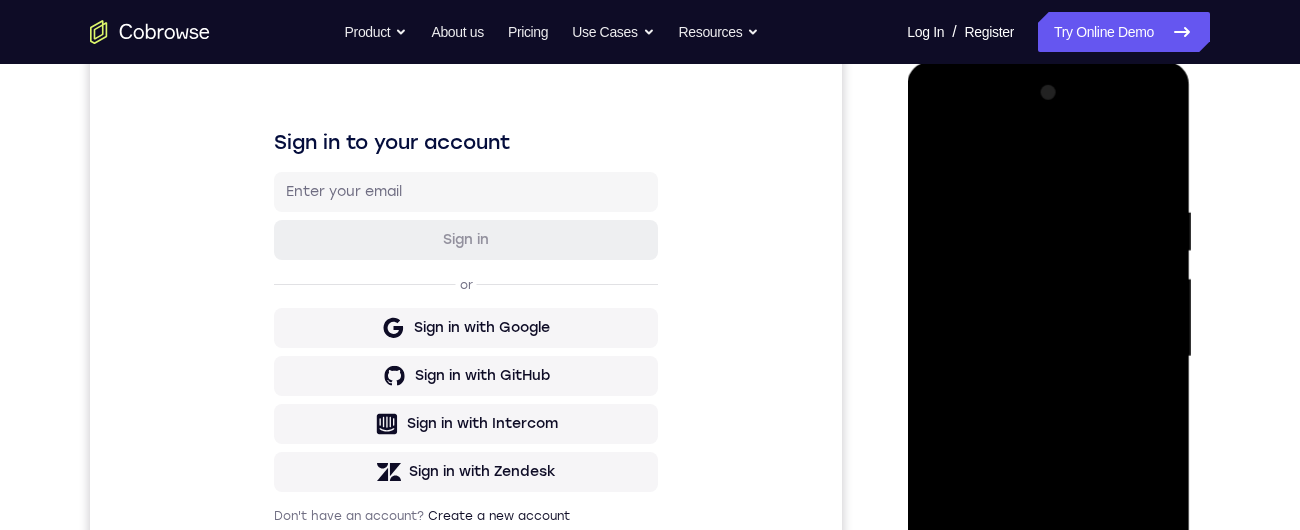click at bounding box center (1048, 357) 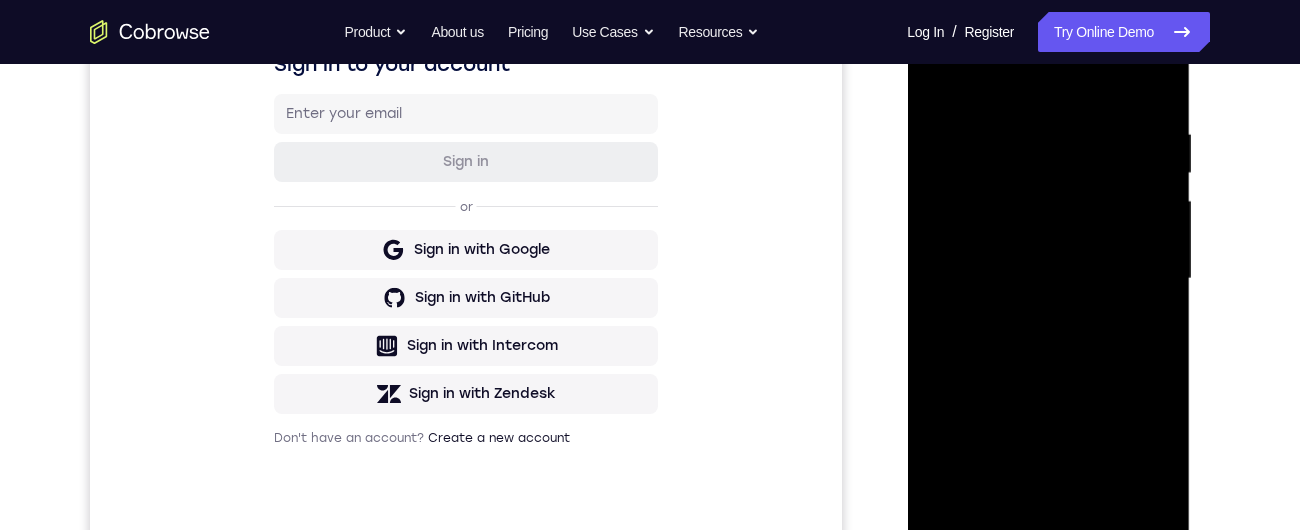 click at bounding box center (1048, 279) 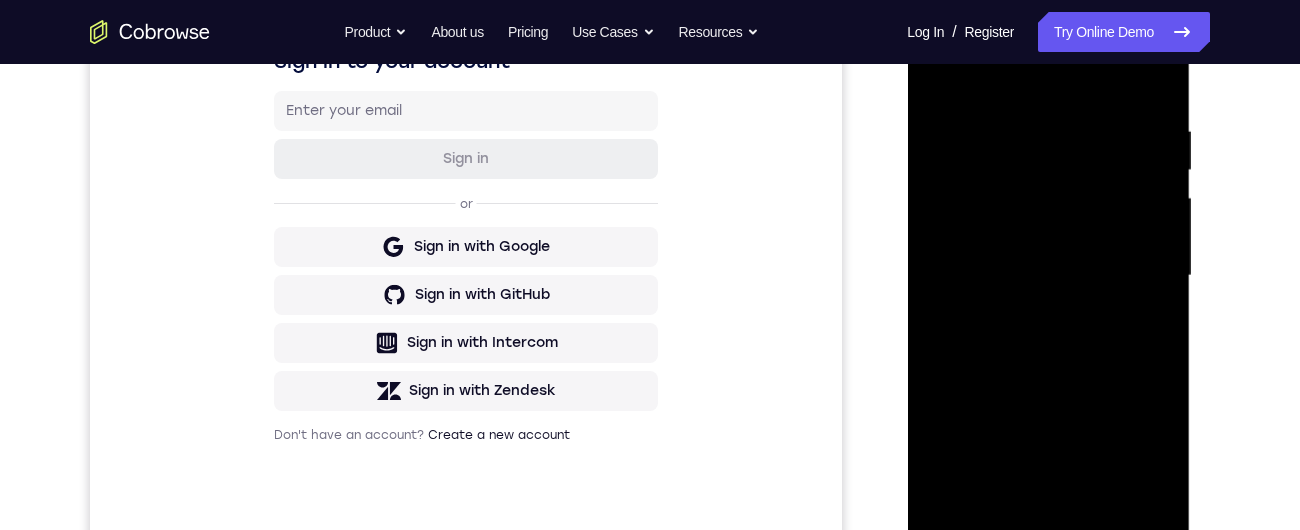 click at bounding box center (1048, 276) 